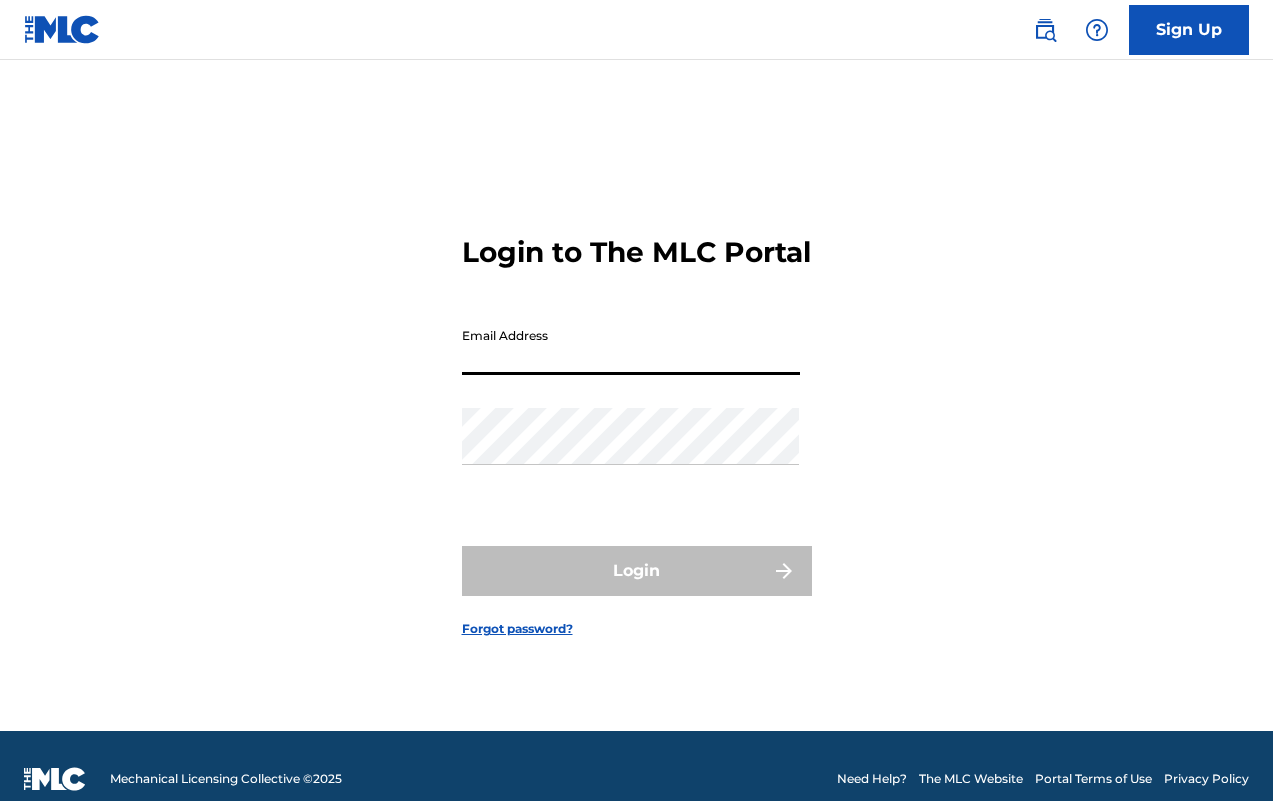 scroll, scrollTop: 0, scrollLeft: 0, axis: both 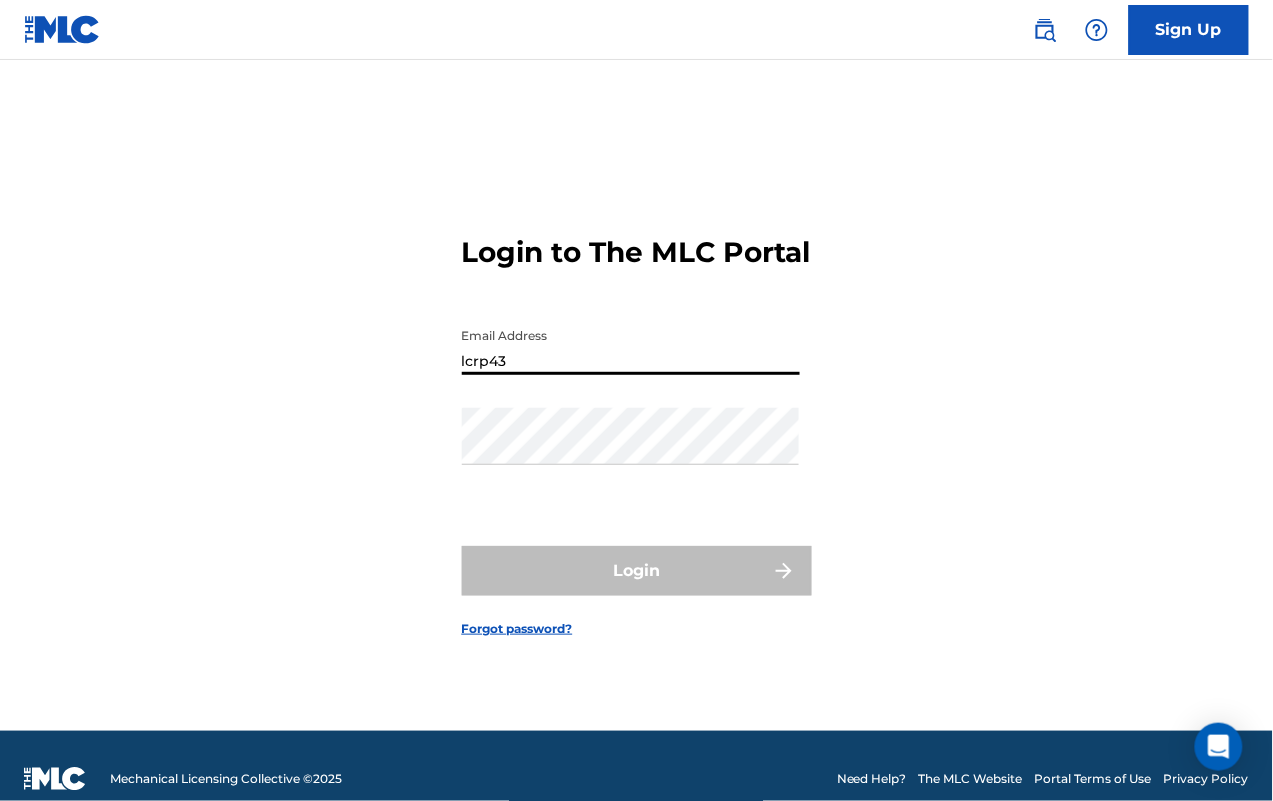 type on "[EMAIL_ADDRESS][DOMAIN_NAME]" 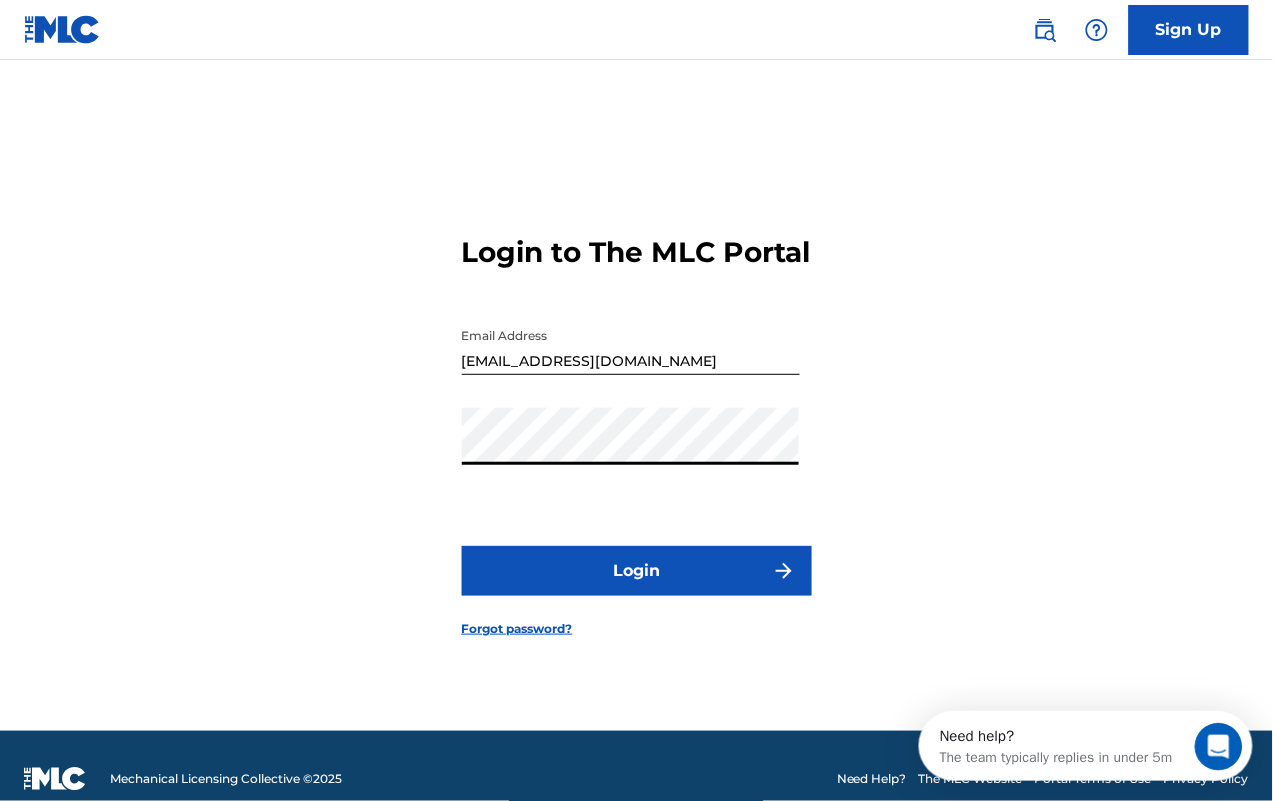 scroll, scrollTop: 0, scrollLeft: 0, axis: both 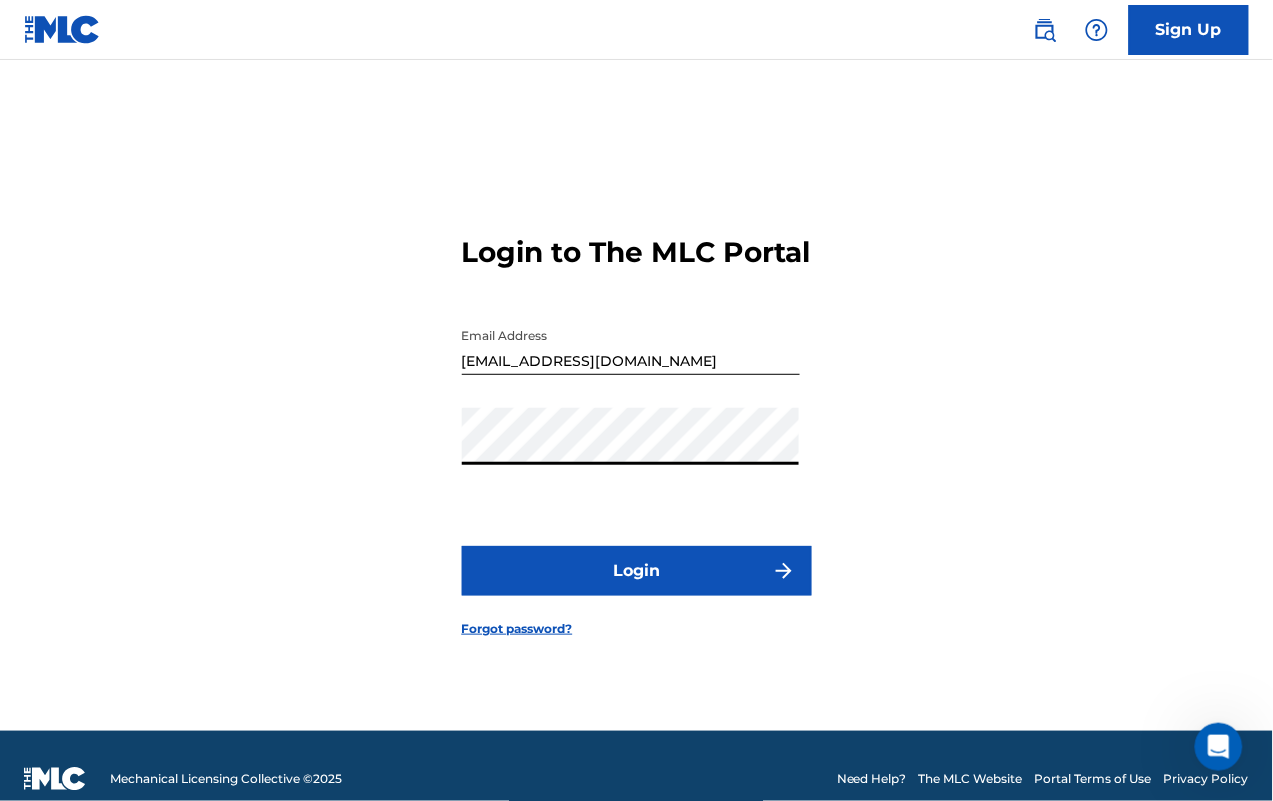 click on "Login" at bounding box center [637, 571] 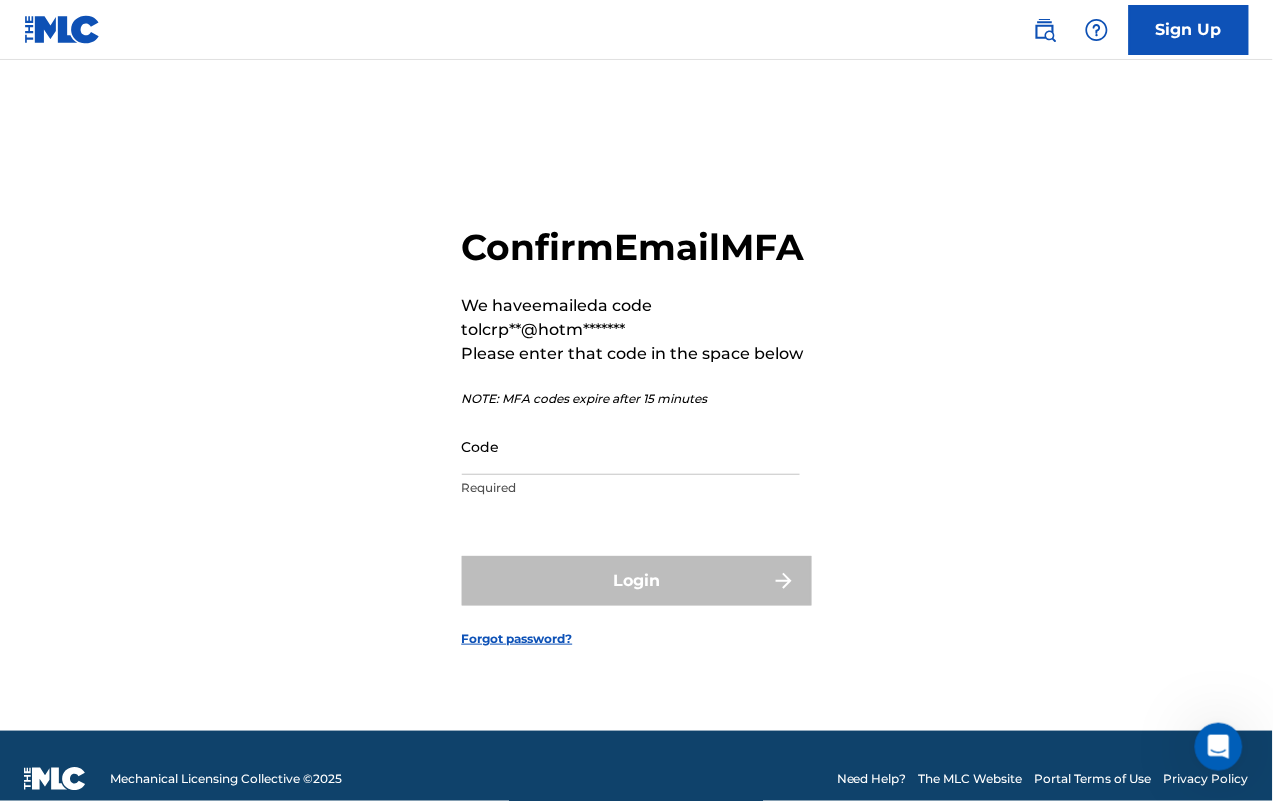 click on "Code" at bounding box center [631, 446] 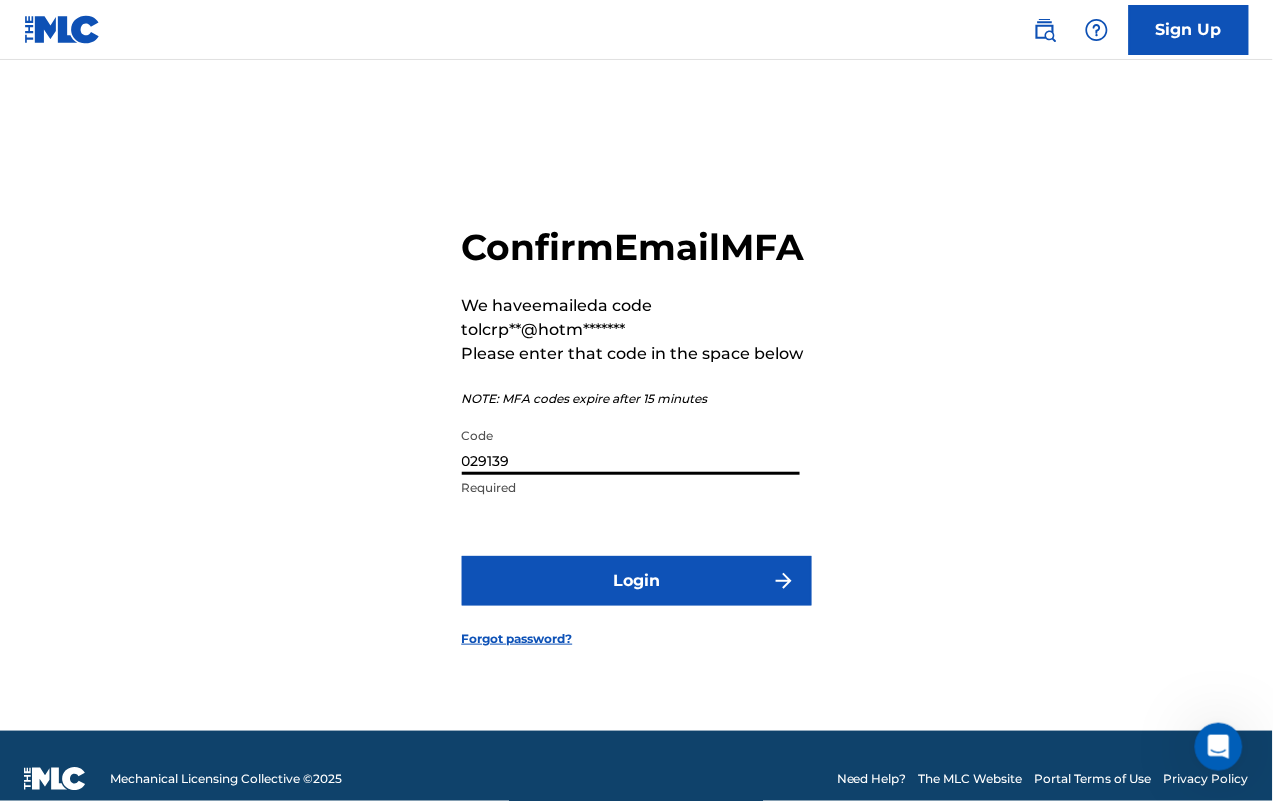 type on "029139" 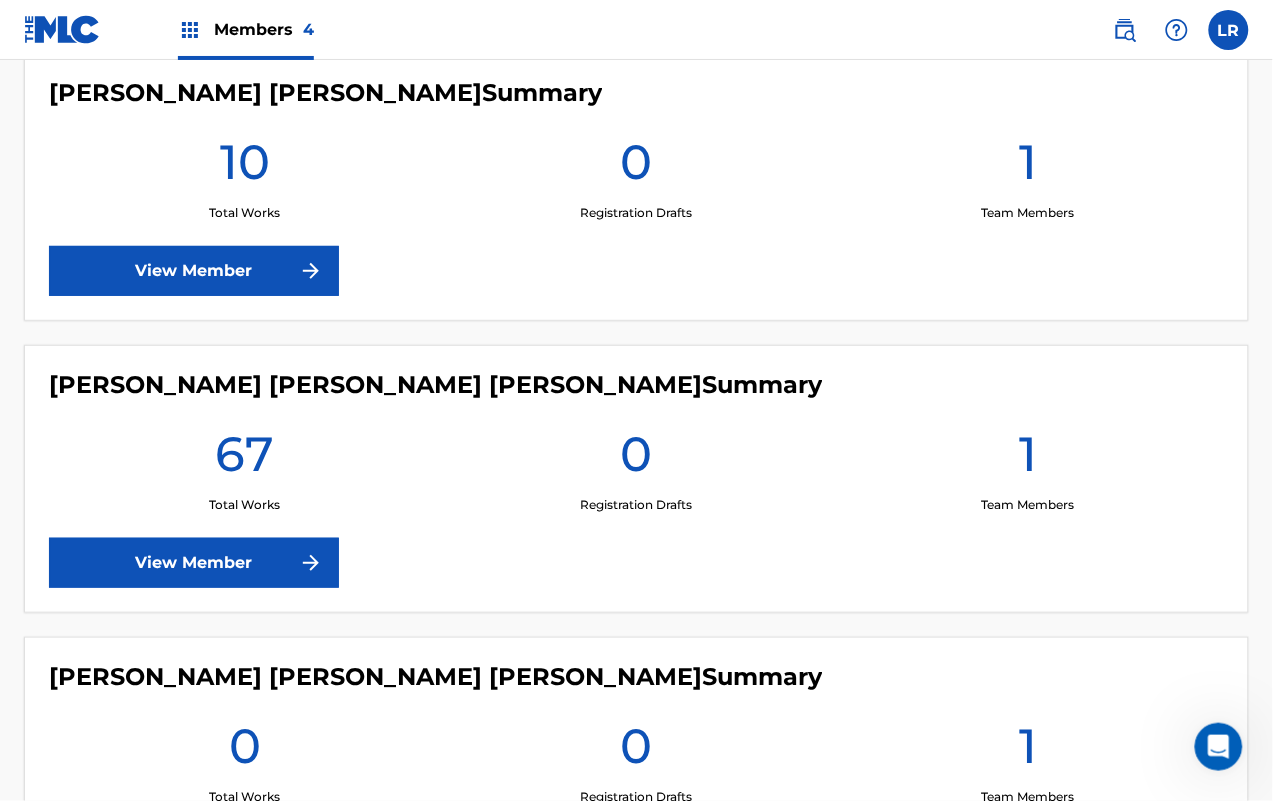 scroll, scrollTop: 0, scrollLeft: 0, axis: both 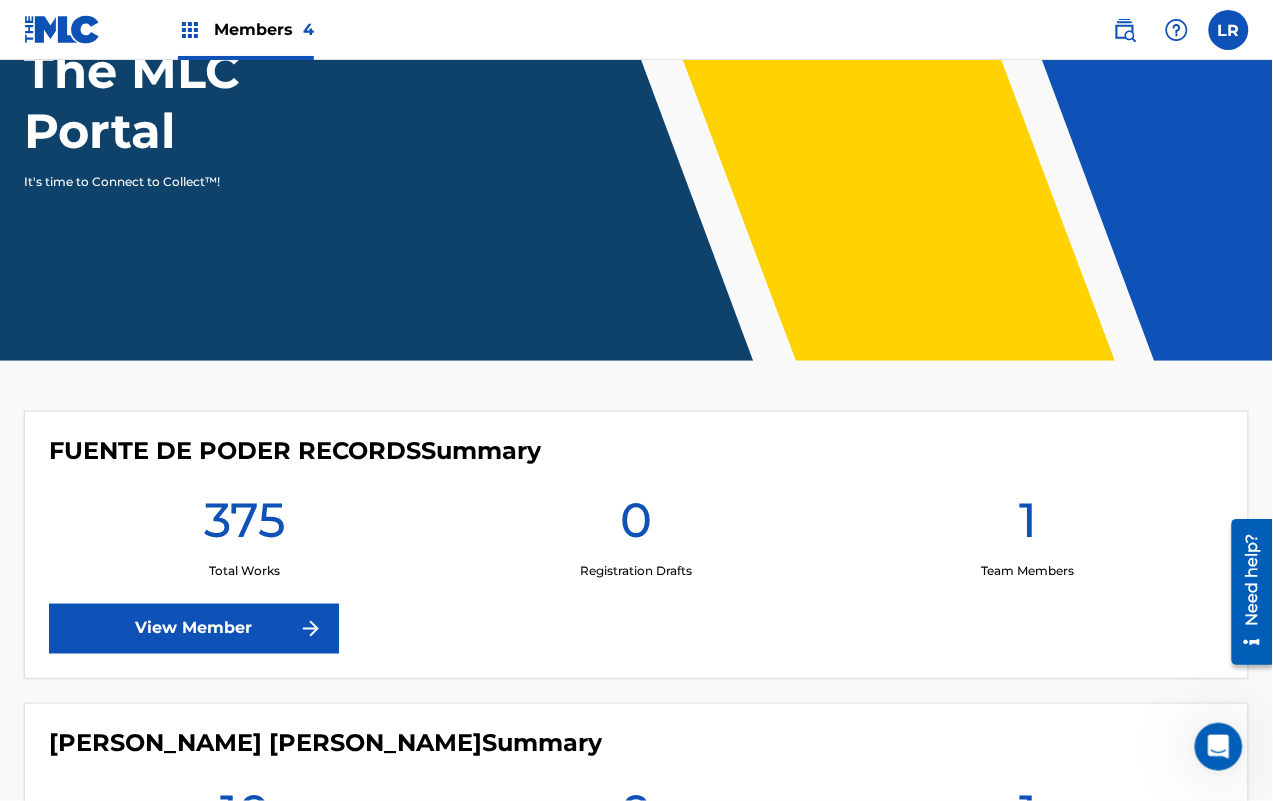 click on "View Member" at bounding box center (194, 629) 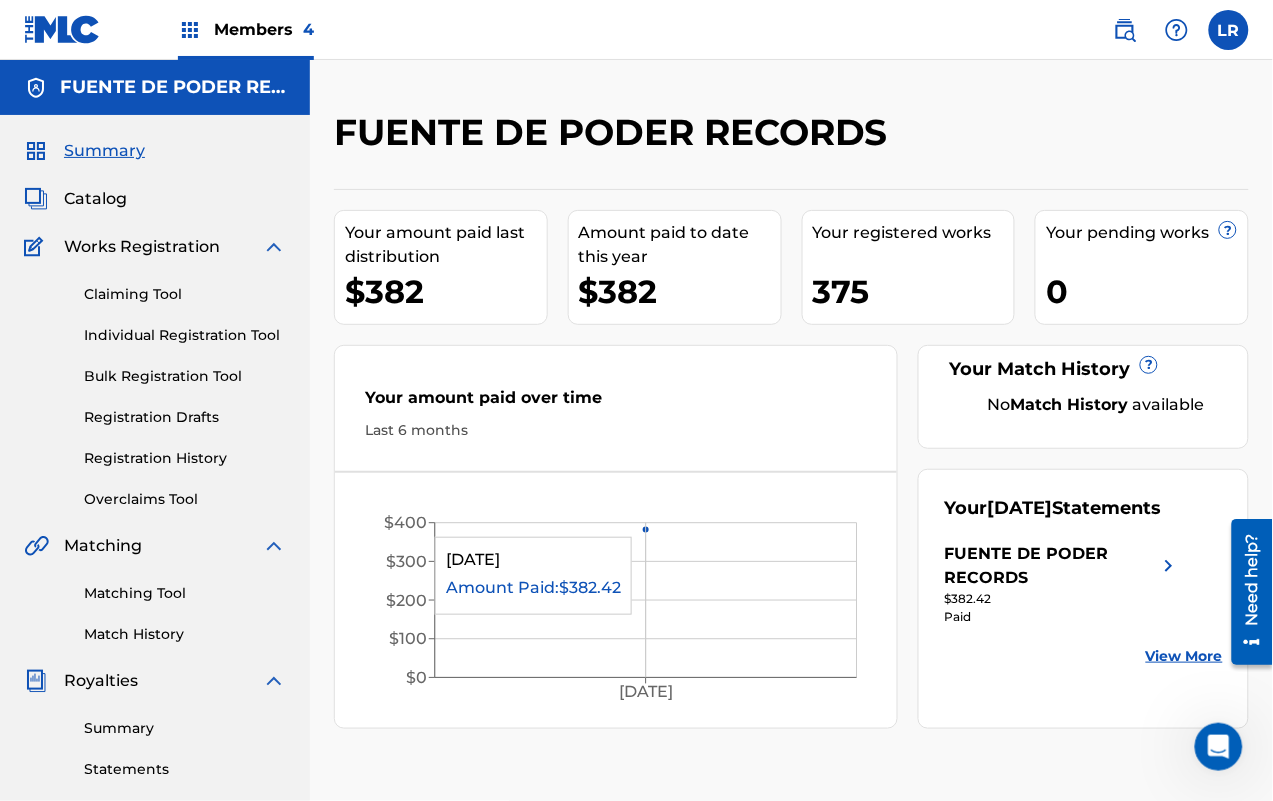 scroll, scrollTop: 250, scrollLeft: 0, axis: vertical 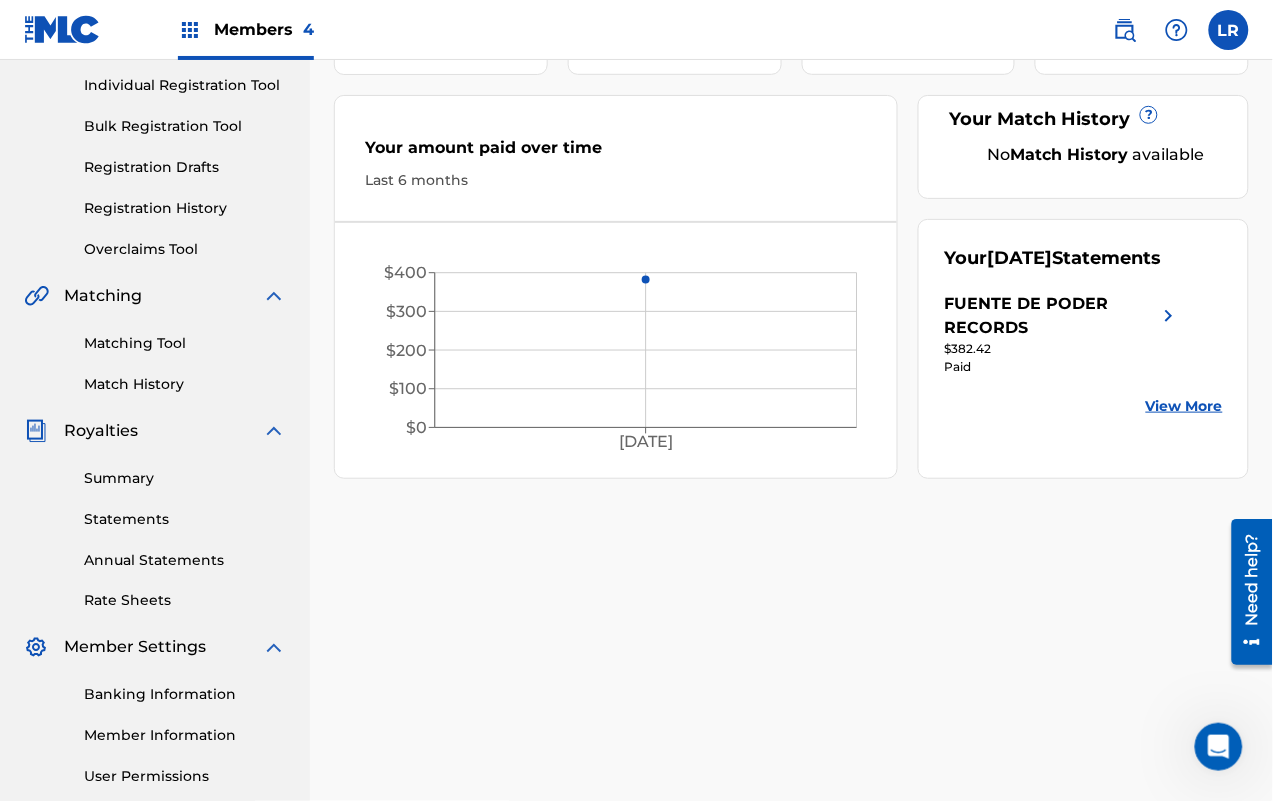 click on "View More" at bounding box center (1184, 406) 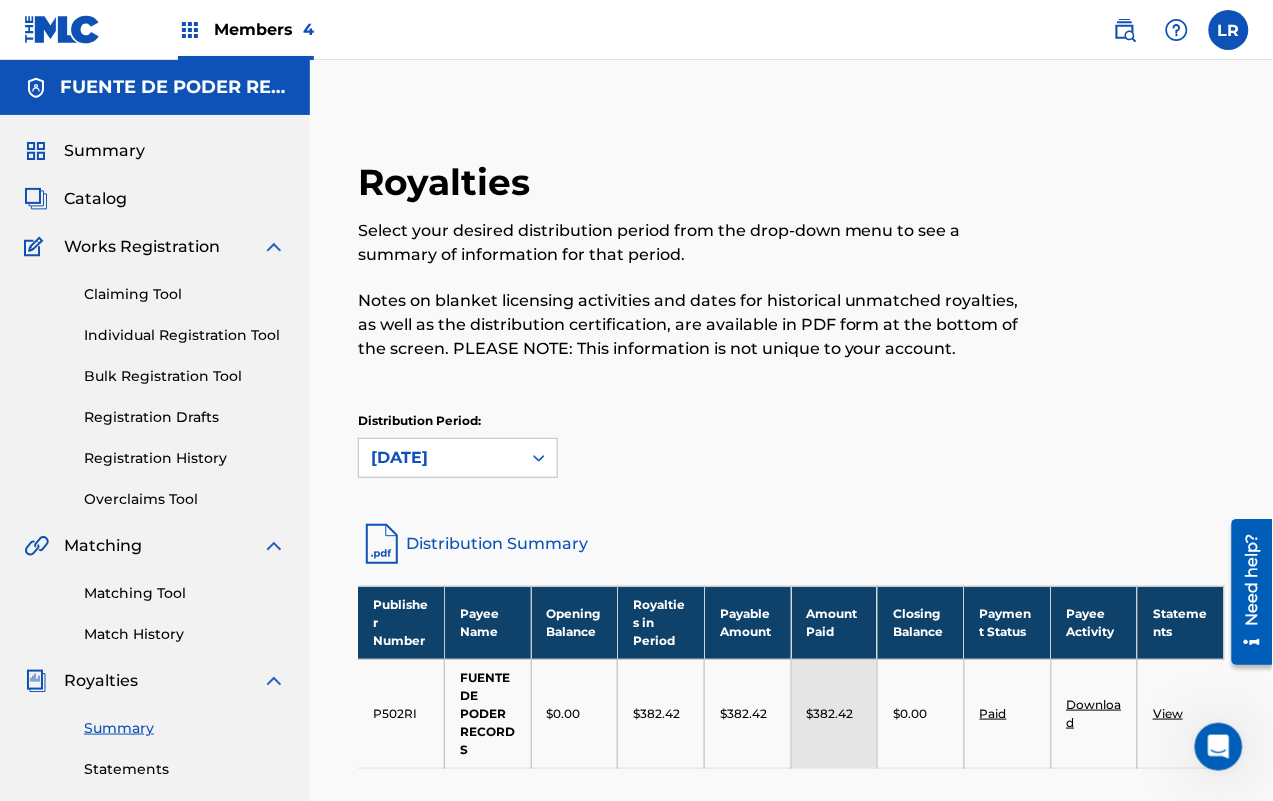 scroll, scrollTop: 375, scrollLeft: 0, axis: vertical 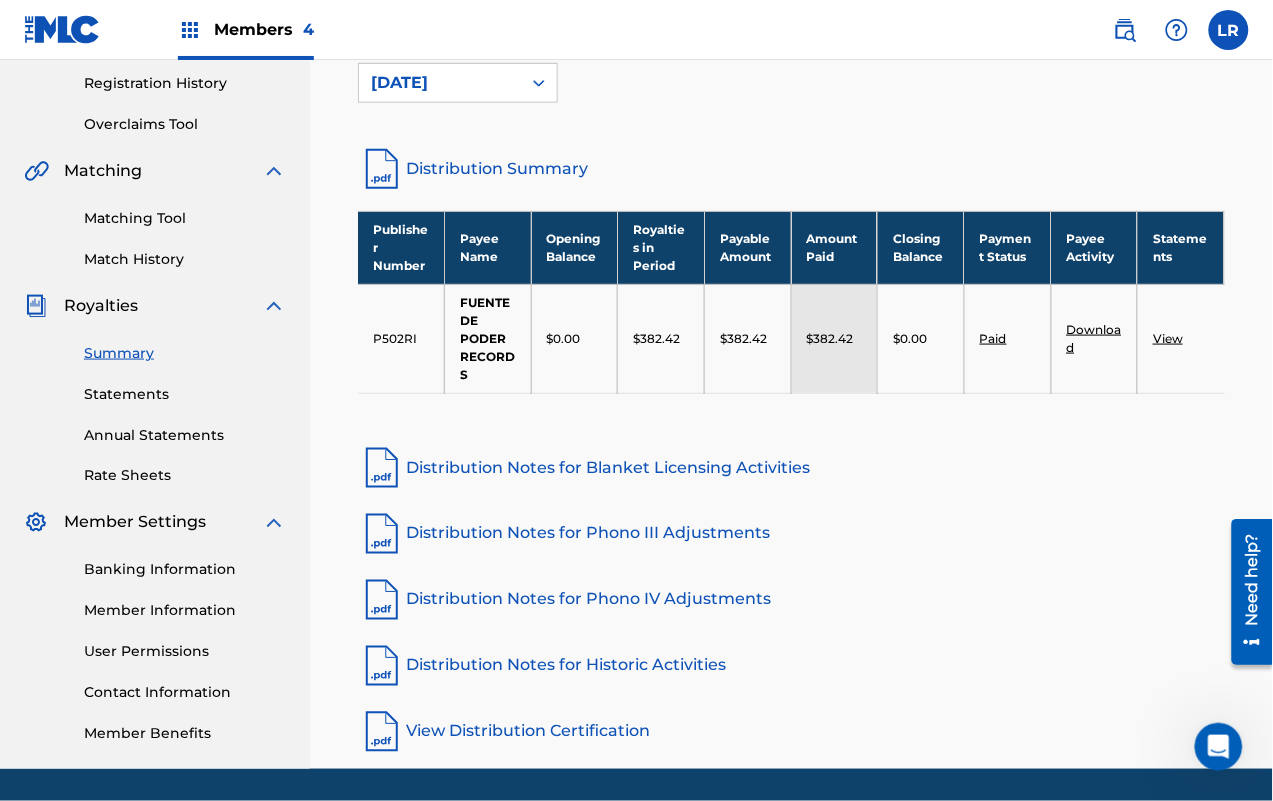 click on "View" at bounding box center [1181, 338] 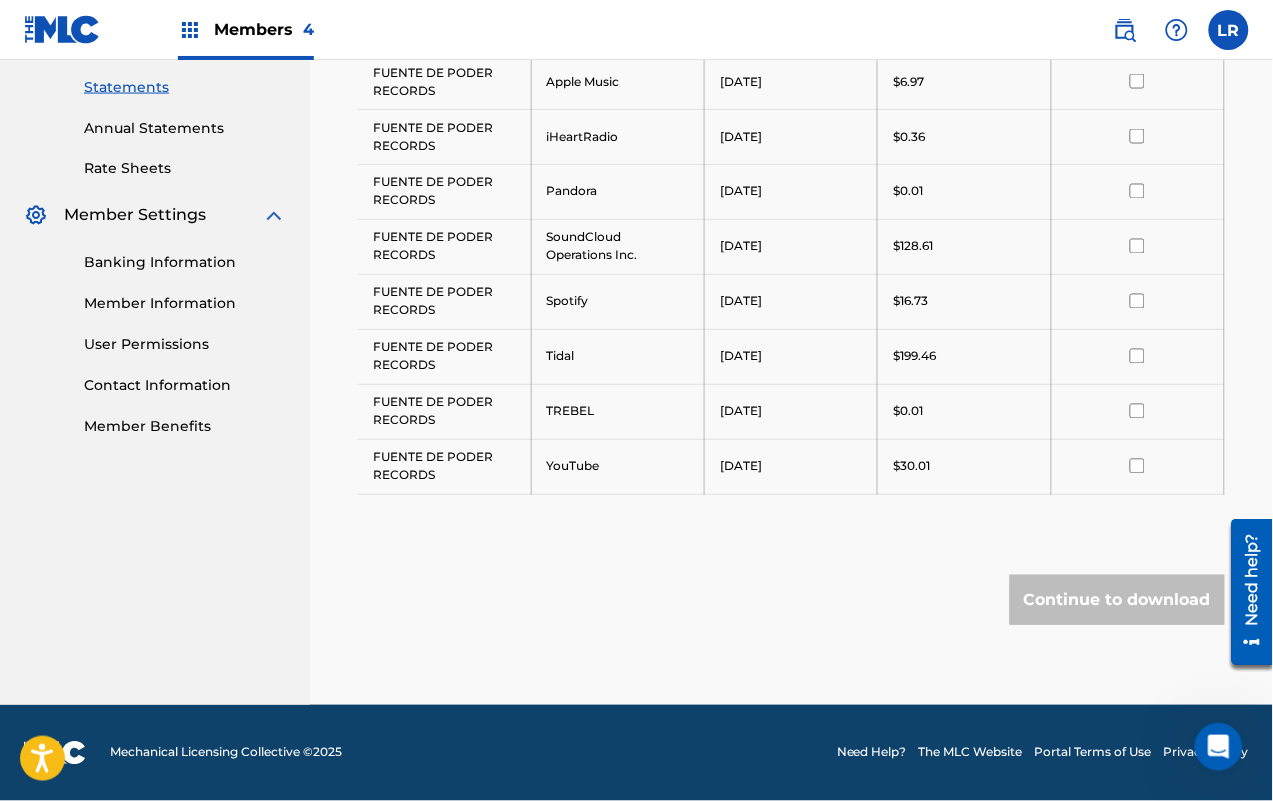 scroll, scrollTop: 433, scrollLeft: 0, axis: vertical 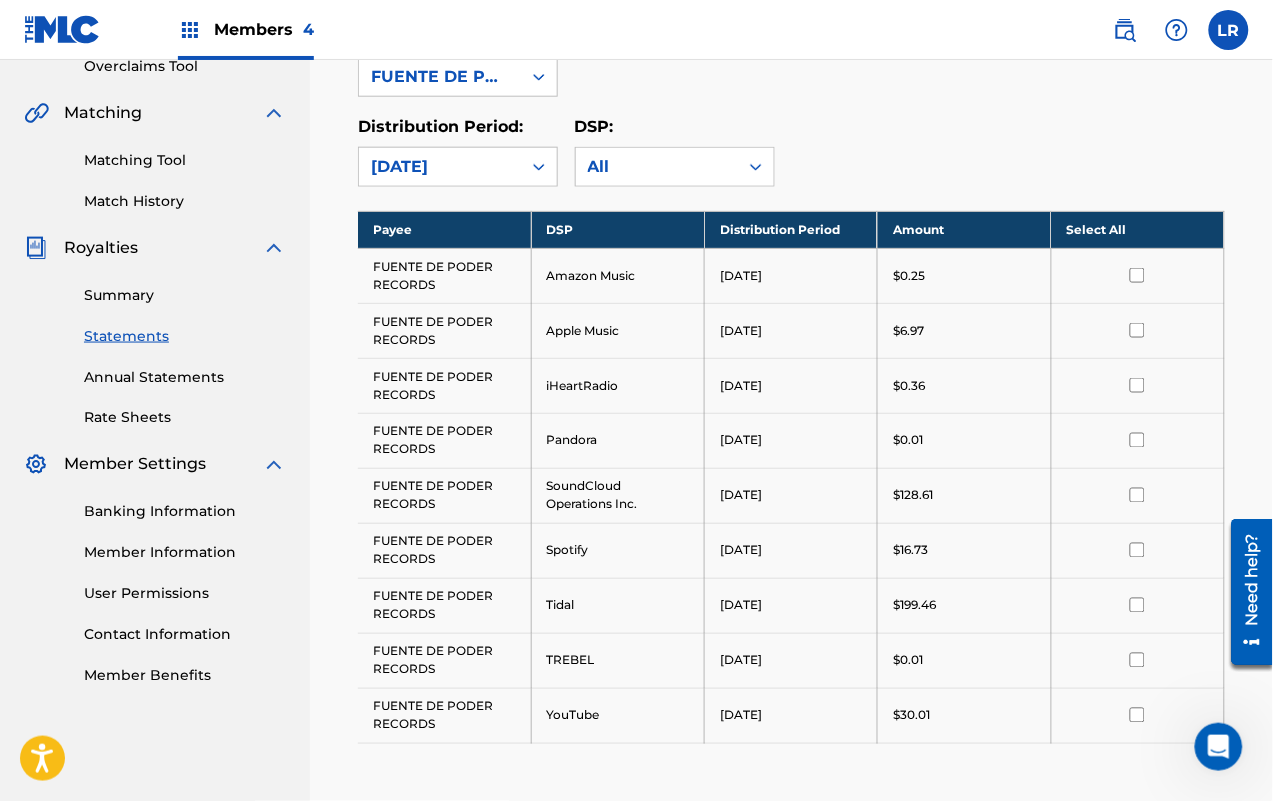 click on "Matching Tool" at bounding box center (185, 160) 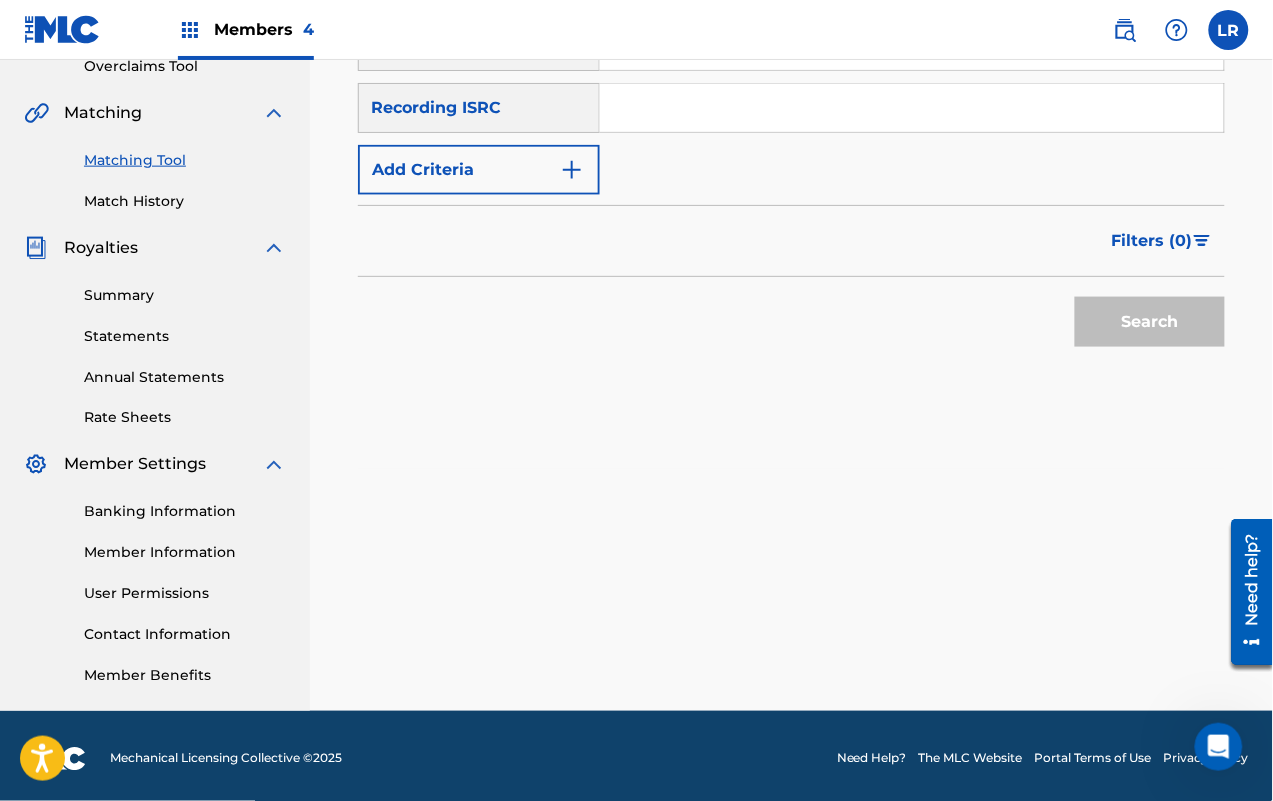 scroll, scrollTop: 0, scrollLeft: 0, axis: both 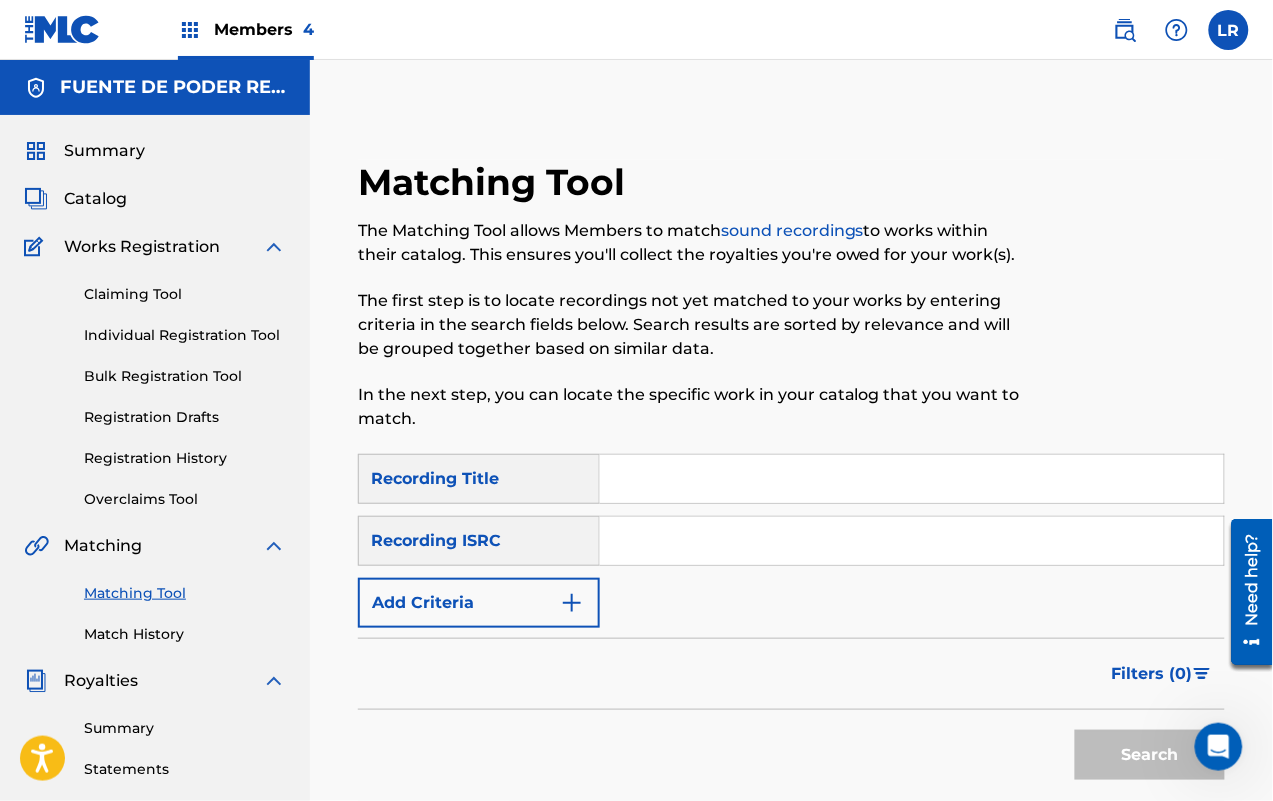 click on "Summary" at bounding box center (104, 151) 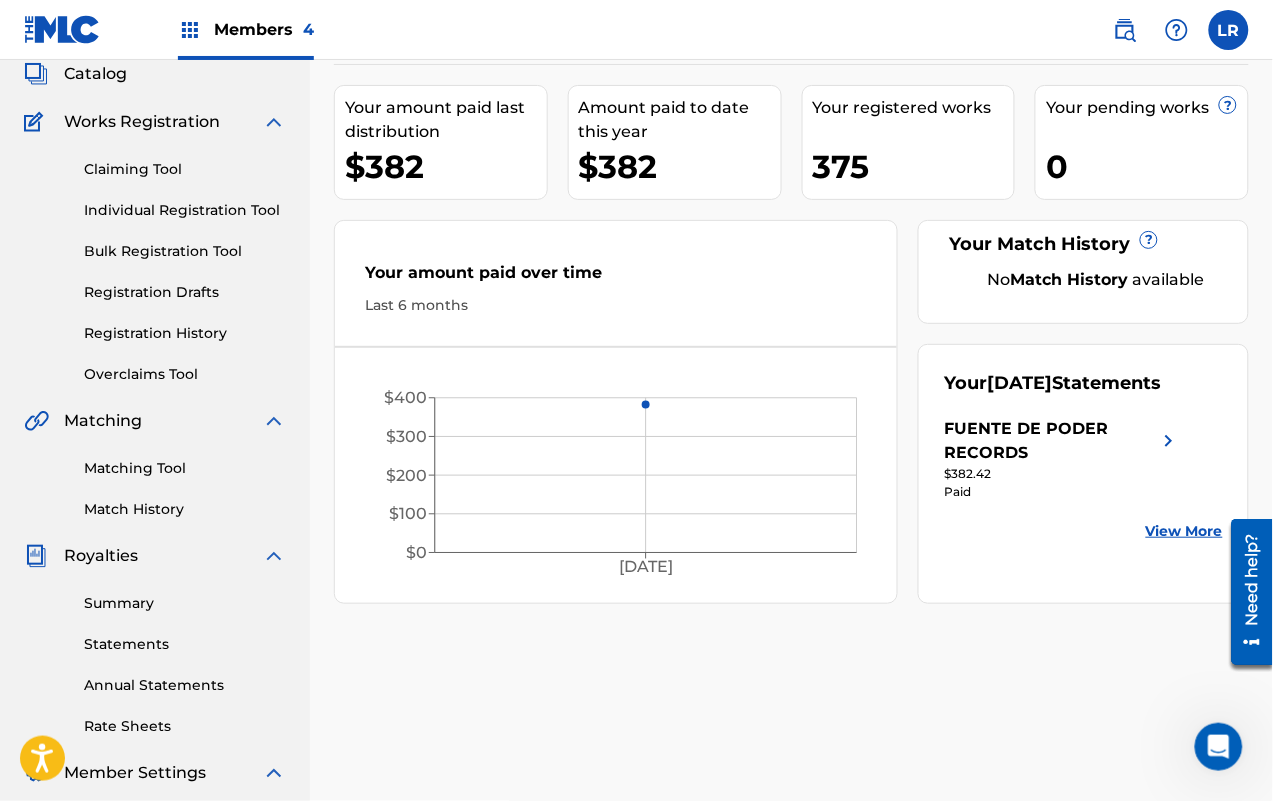 scroll, scrollTop: 250, scrollLeft: 0, axis: vertical 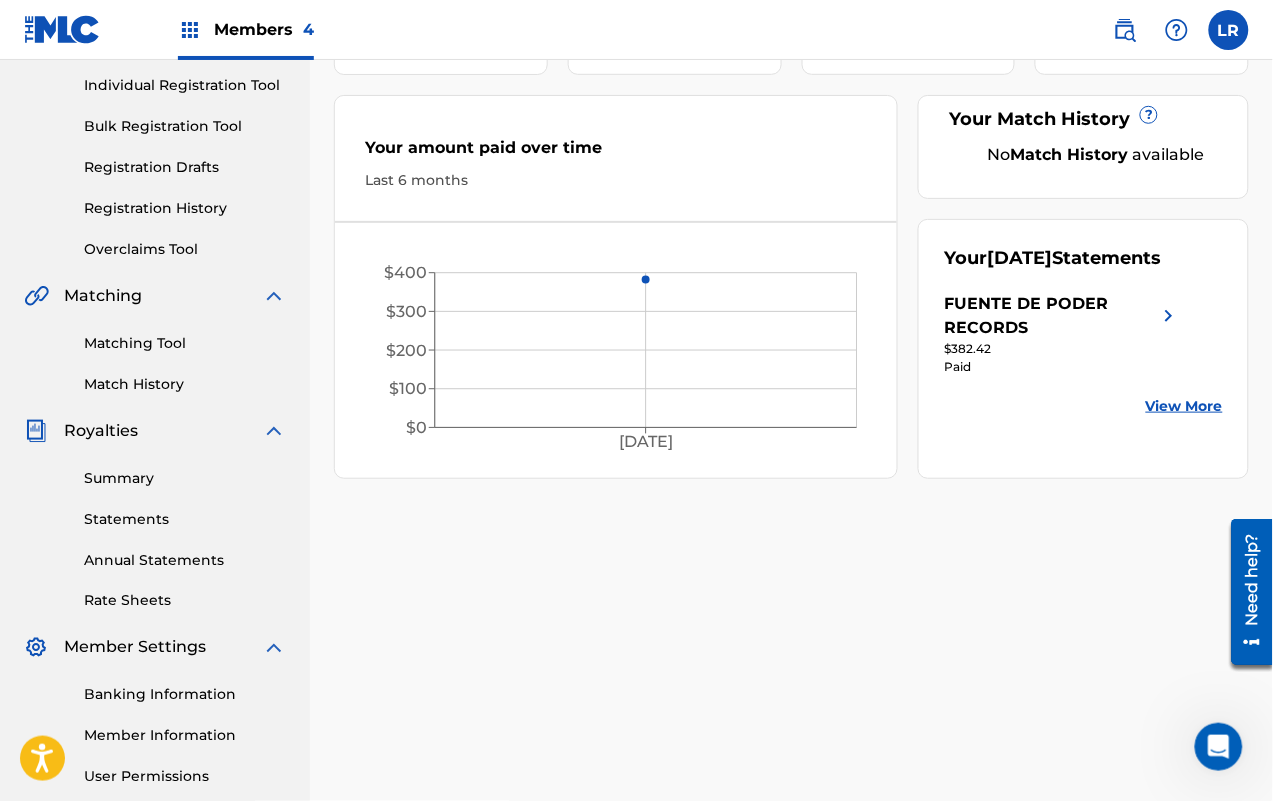 click on "View More" at bounding box center [1184, 406] 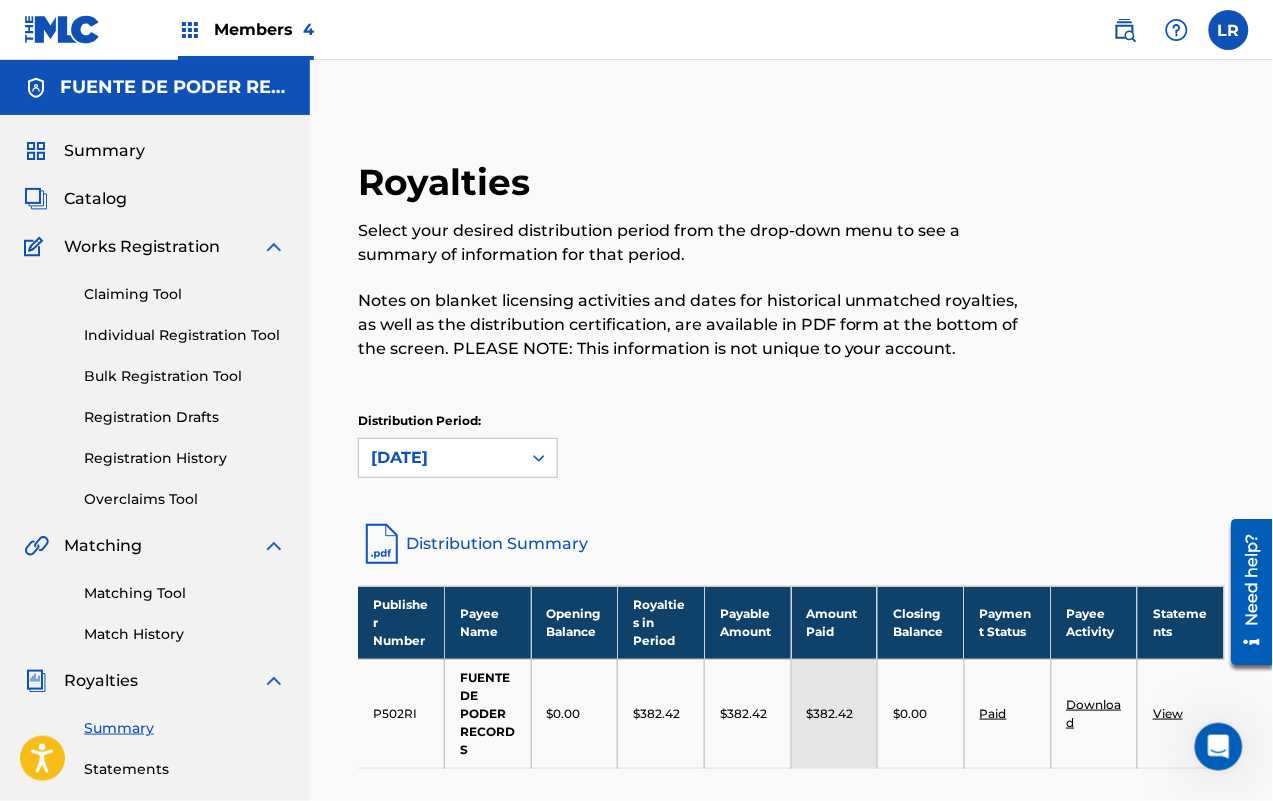 scroll, scrollTop: 375, scrollLeft: 0, axis: vertical 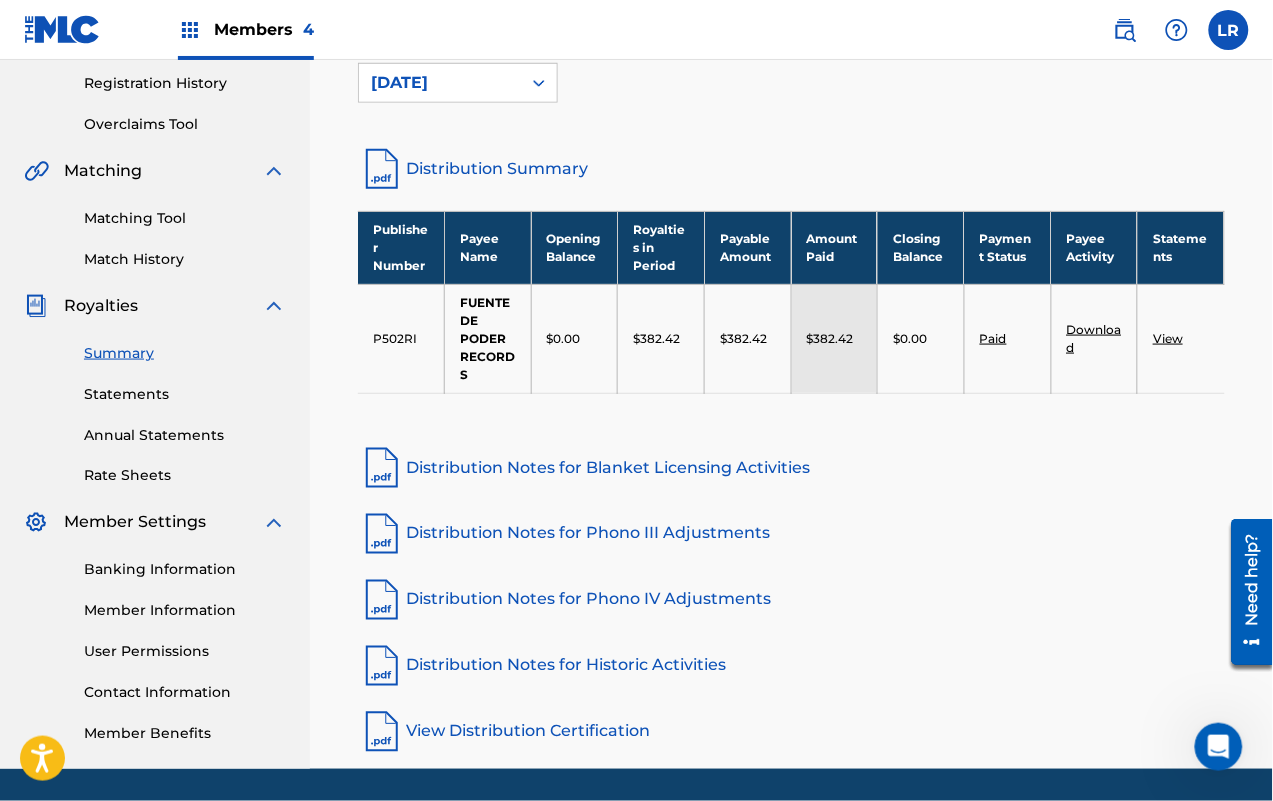 click on "Paid" at bounding box center (993, 338) 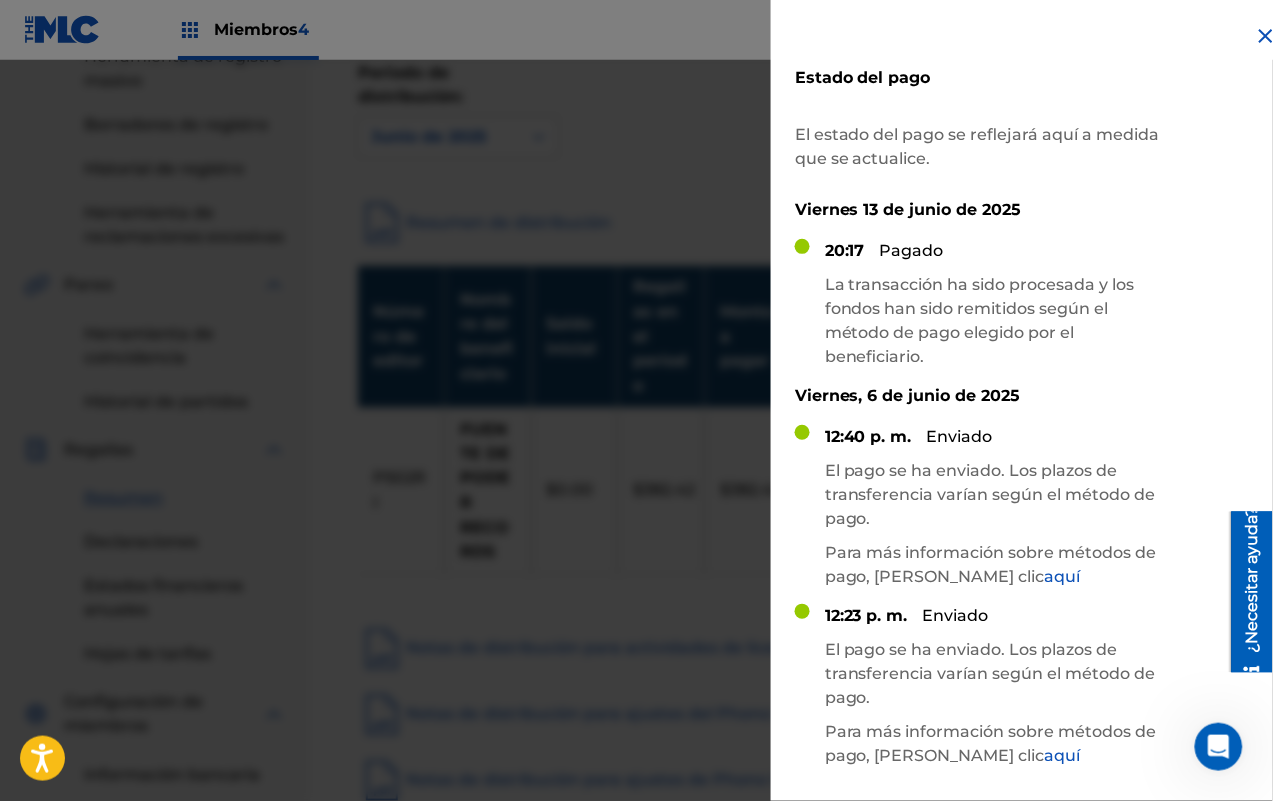 scroll, scrollTop: 428, scrollLeft: 0, axis: vertical 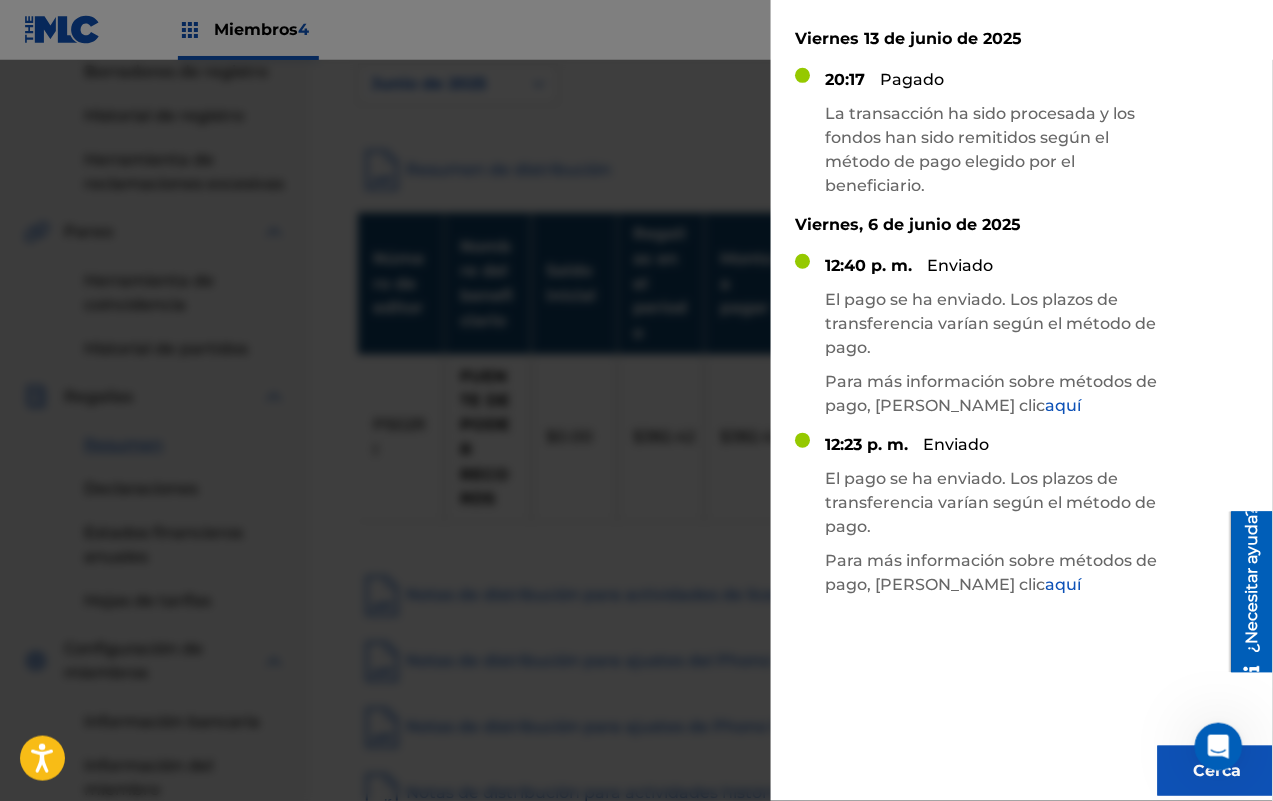 click on "El pago se ha enviado. Los plazos de transferencia varían según el método de pago." at bounding box center [990, 323] 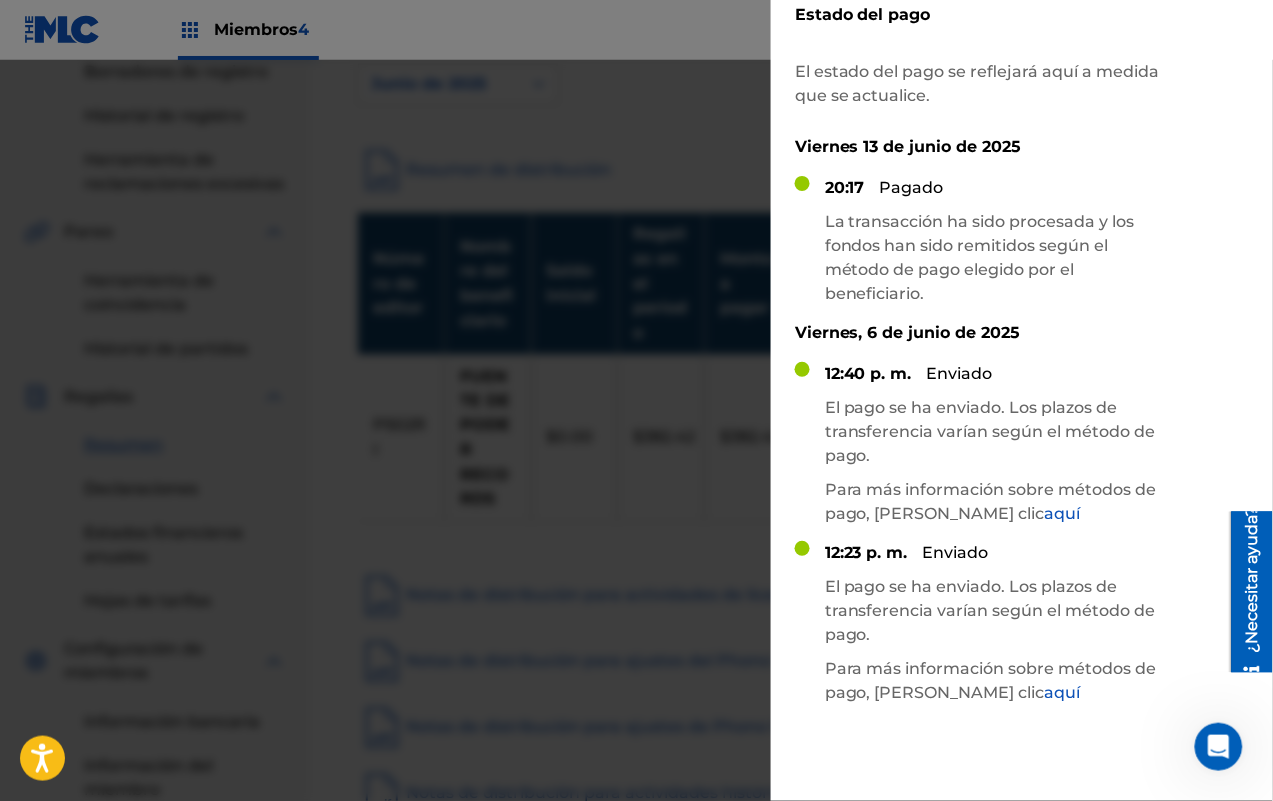 scroll, scrollTop: 188, scrollLeft: 0, axis: vertical 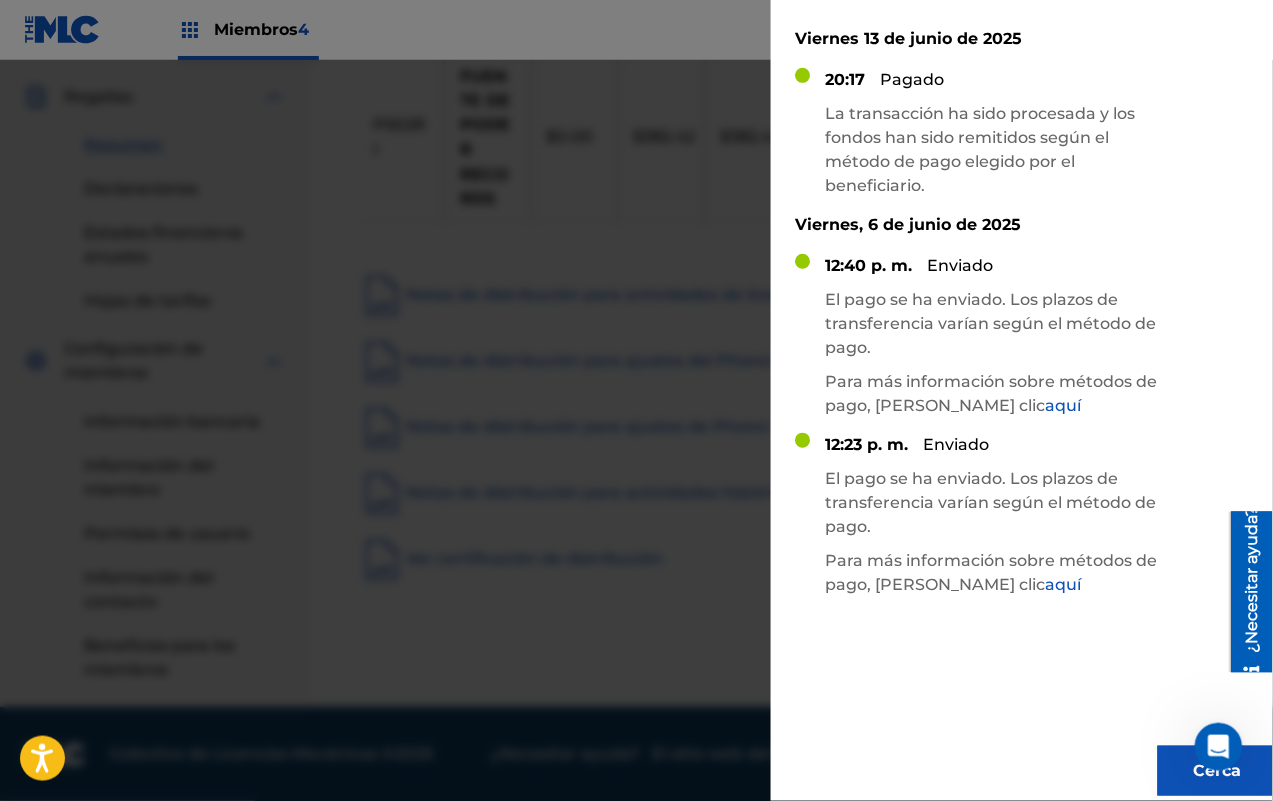 click at bounding box center (636, 460) 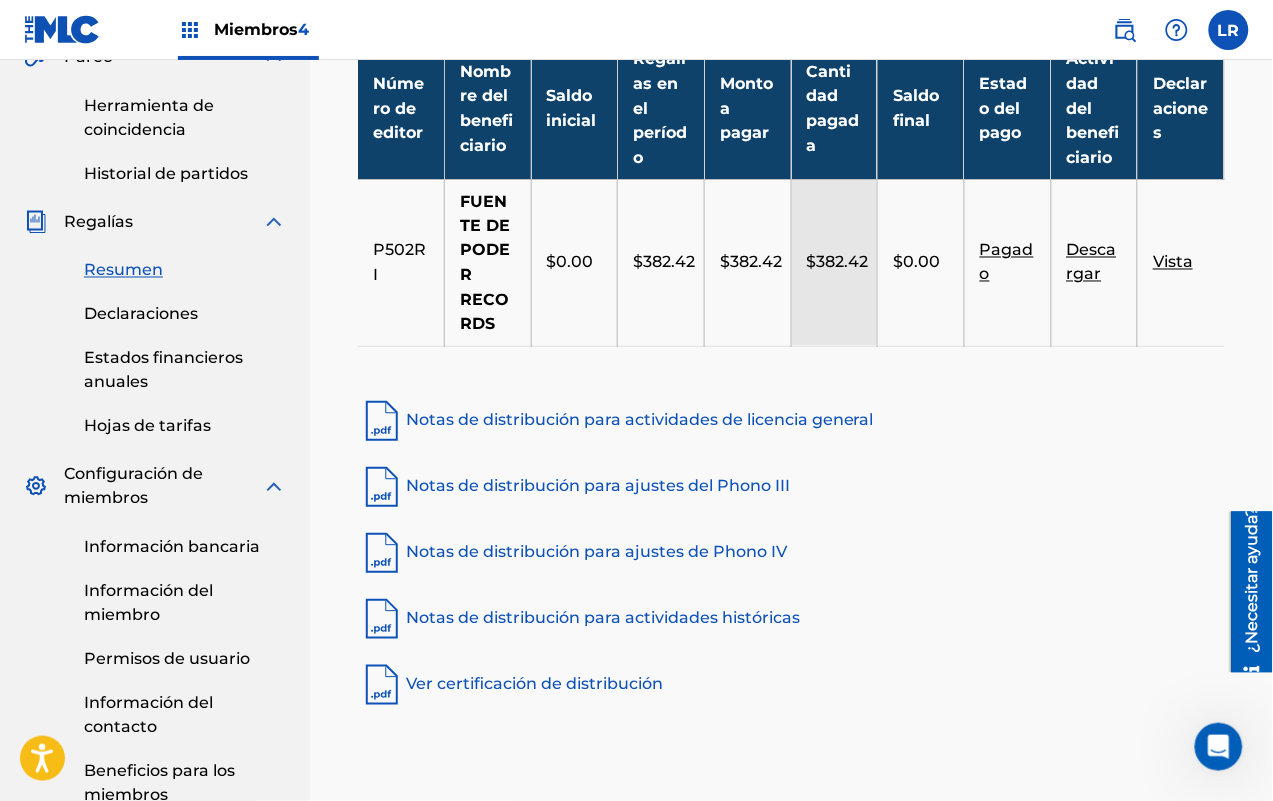 scroll, scrollTop: 478, scrollLeft: 0, axis: vertical 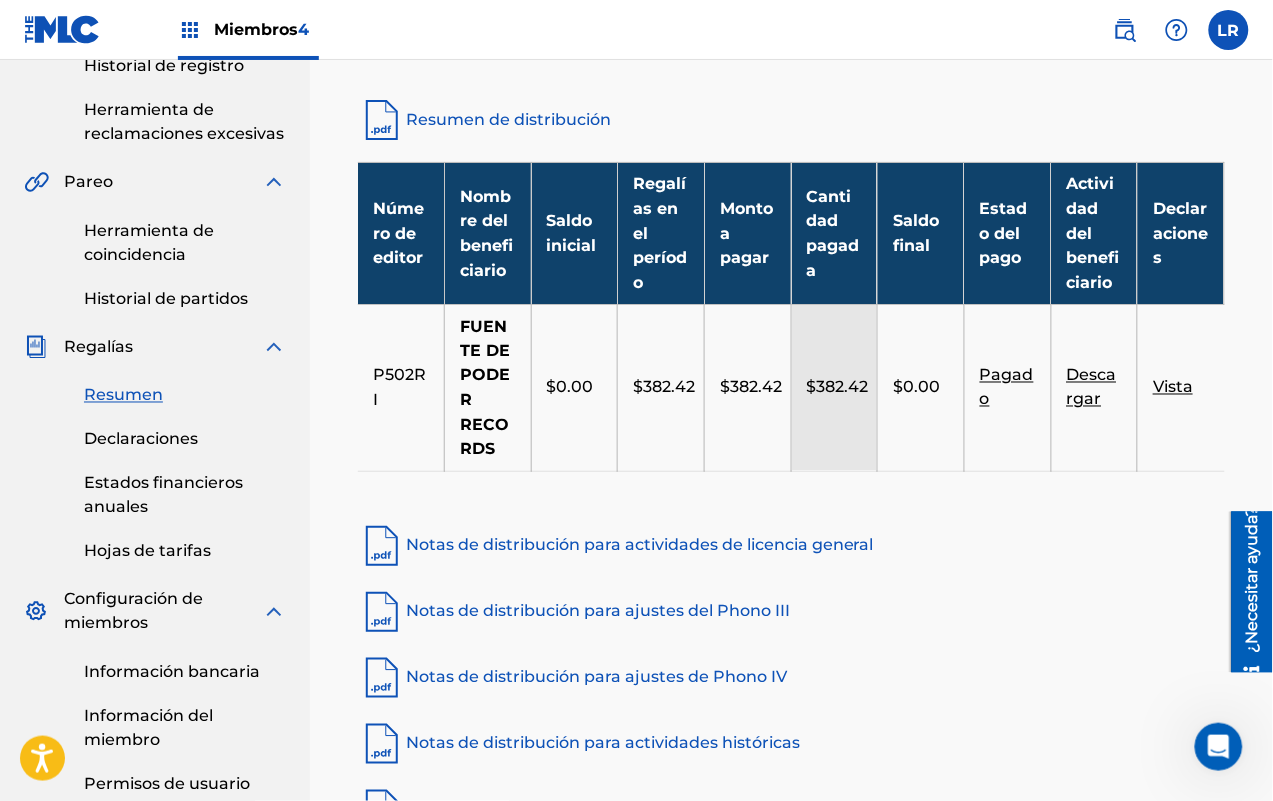click on "Miembros  4" at bounding box center (248, 29) 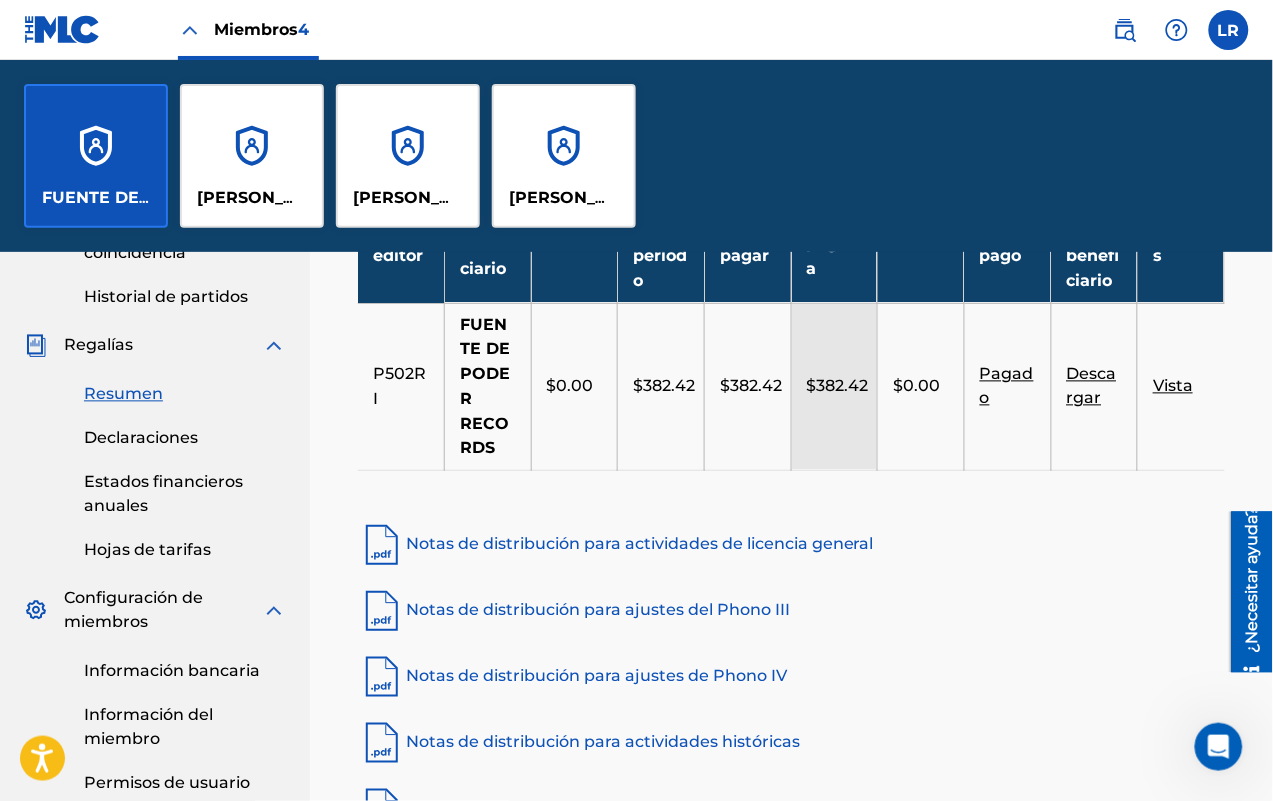 click on "Luis Antonio Bautista Lázaro" at bounding box center (252, 156) 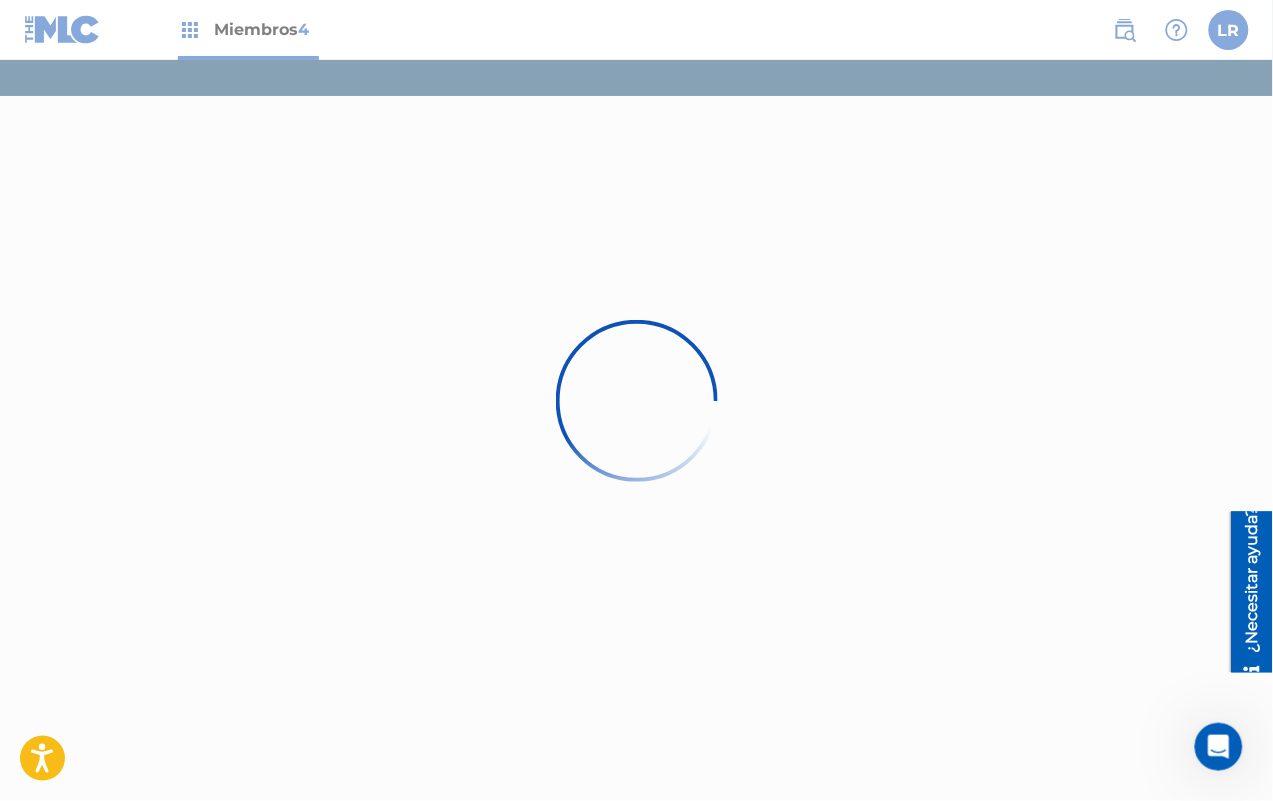 scroll, scrollTop: 0, scrollLeft: 0, axis: both 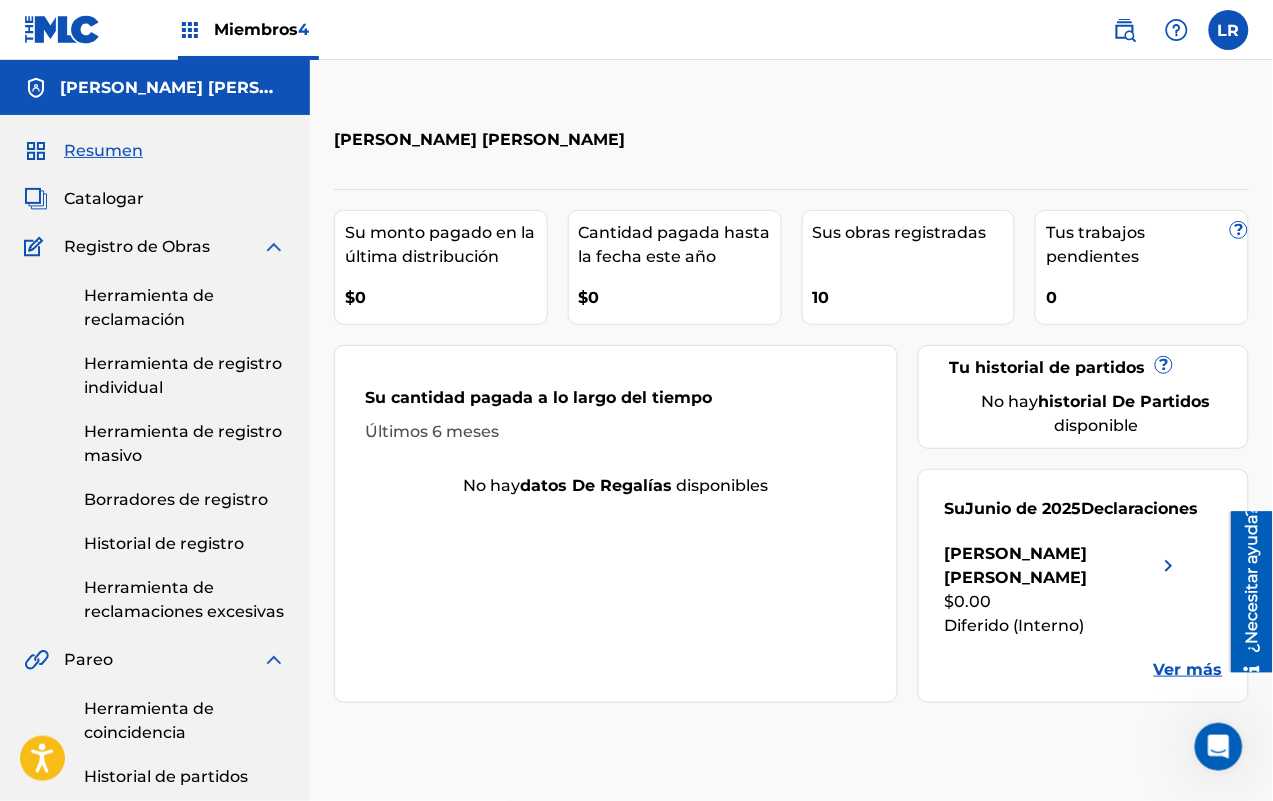 click at bounding box center (1169, 566) 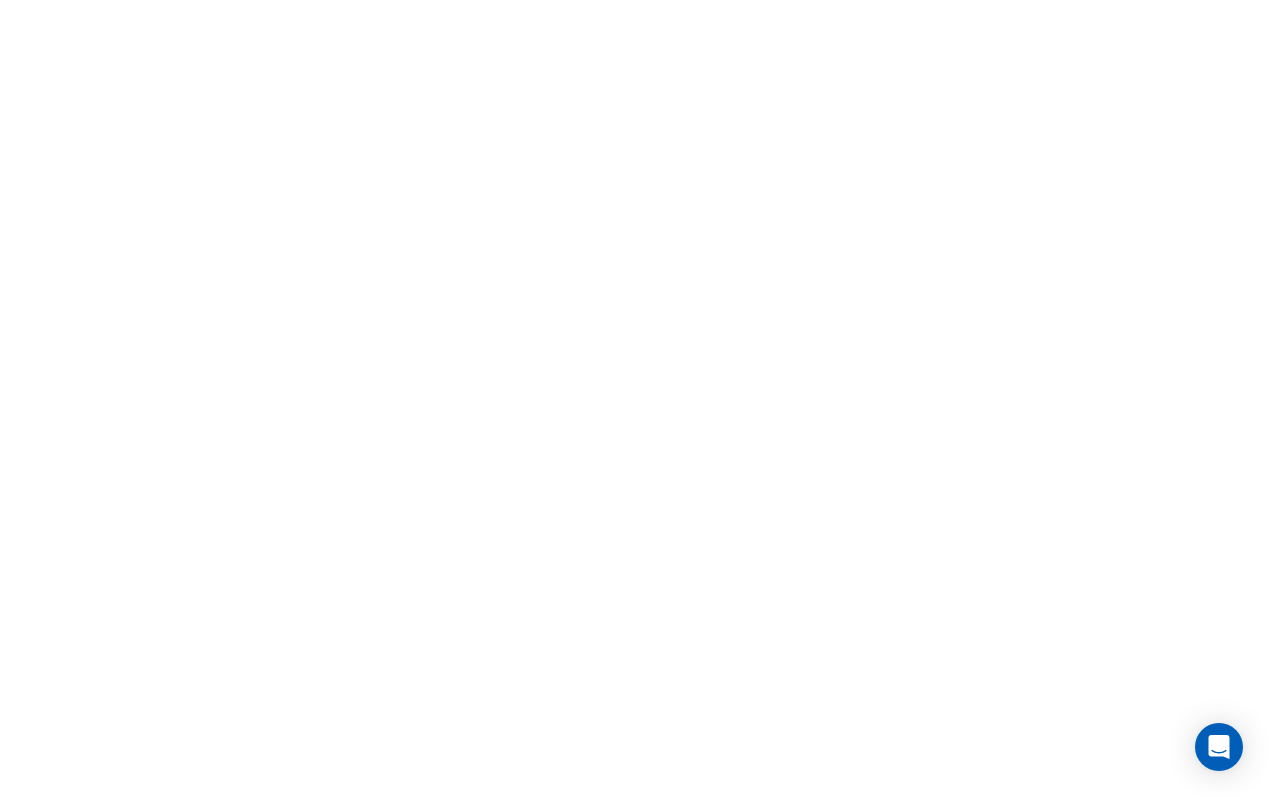 scroll, scrollTop: 0, scrollLeft: 0, axis: both 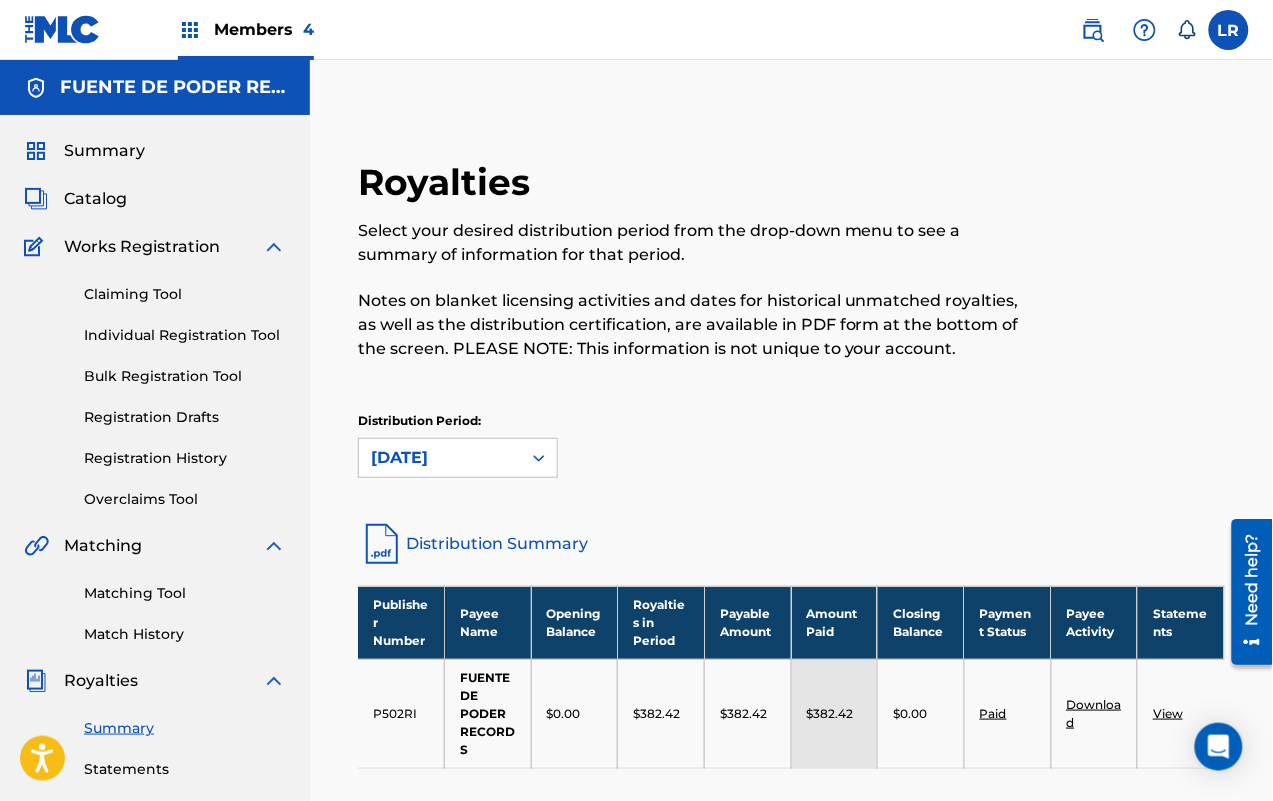 click on "Members    4" at bounding box center [246, 29] 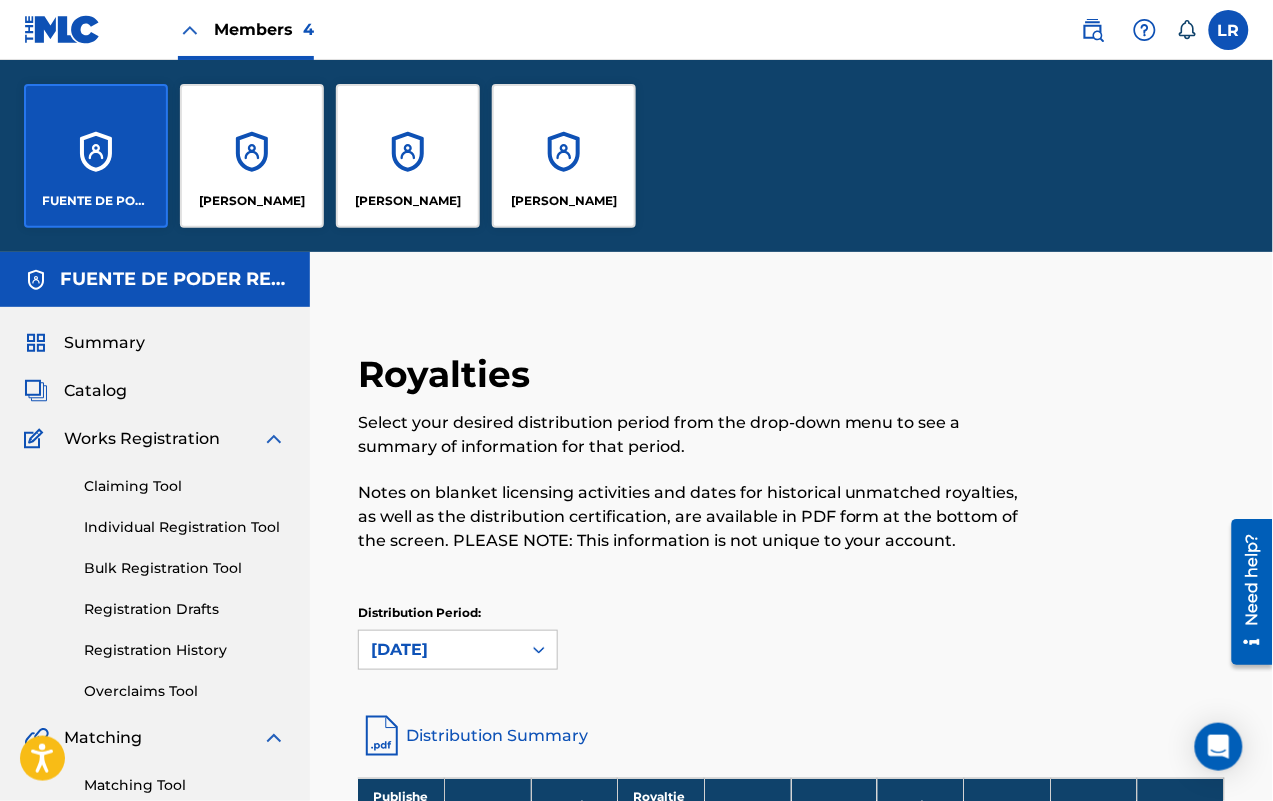 click on "[PERSON_NAME] [PERSON_NAME] [PERSON_NAME]" at bounding box center [408, 201] 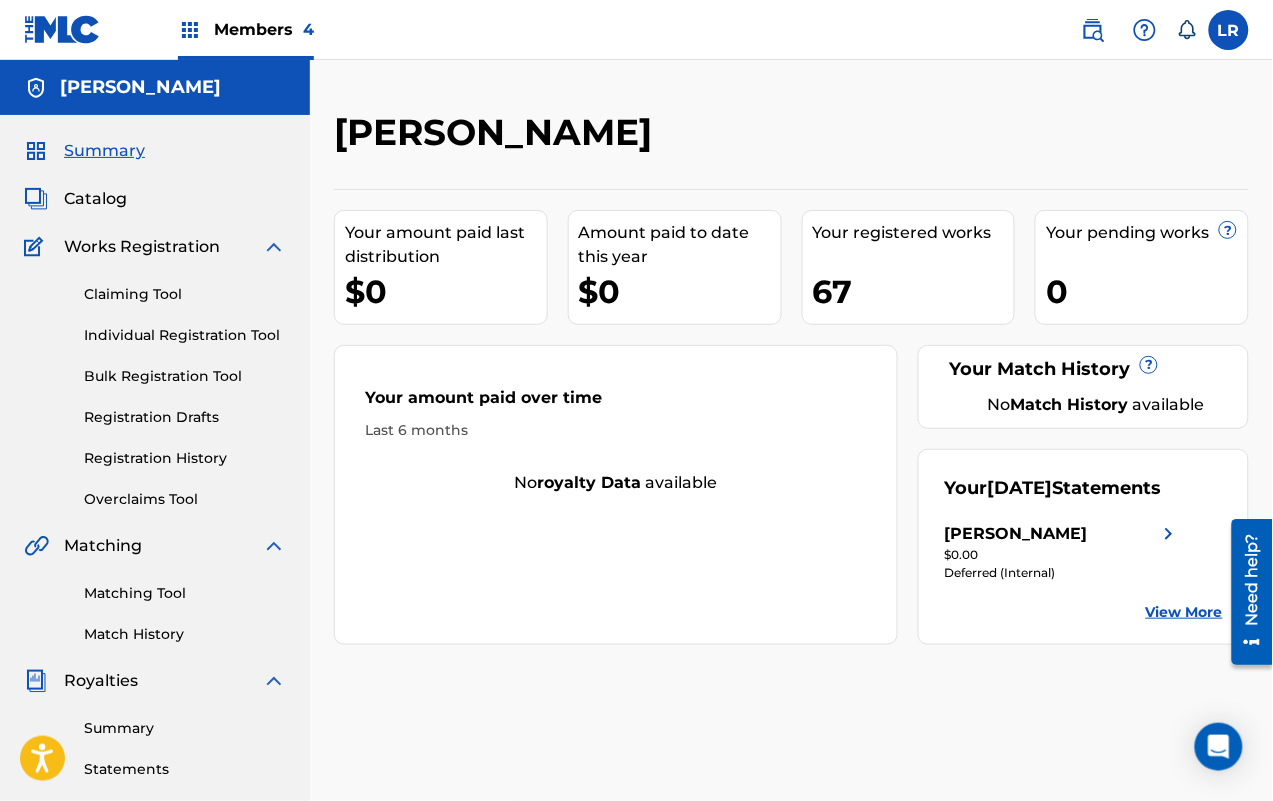 click on "[PERSON_NAME] [PERSON_NAME] [PERSON_NAME]" at bounding box center (1062, 534) 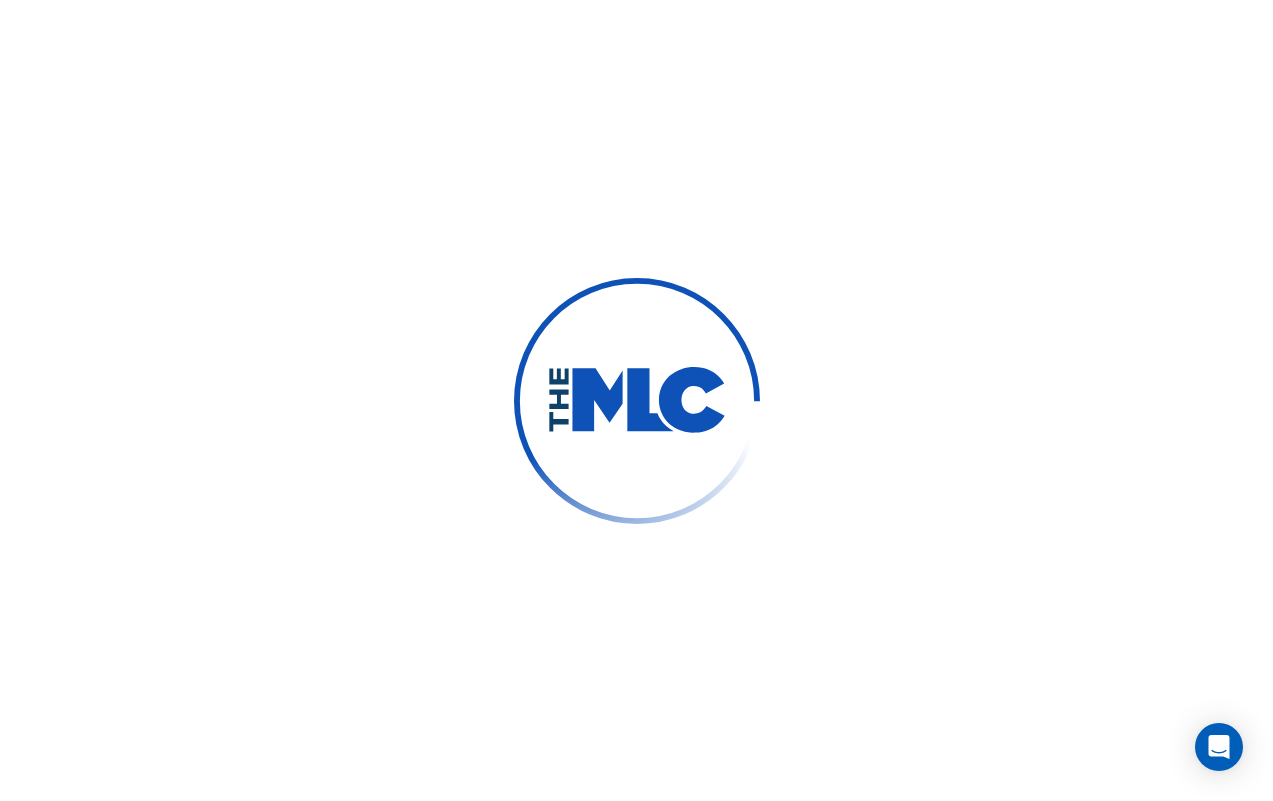 scroll, scrollTop: 0, scrollLeft: 0, axis: both 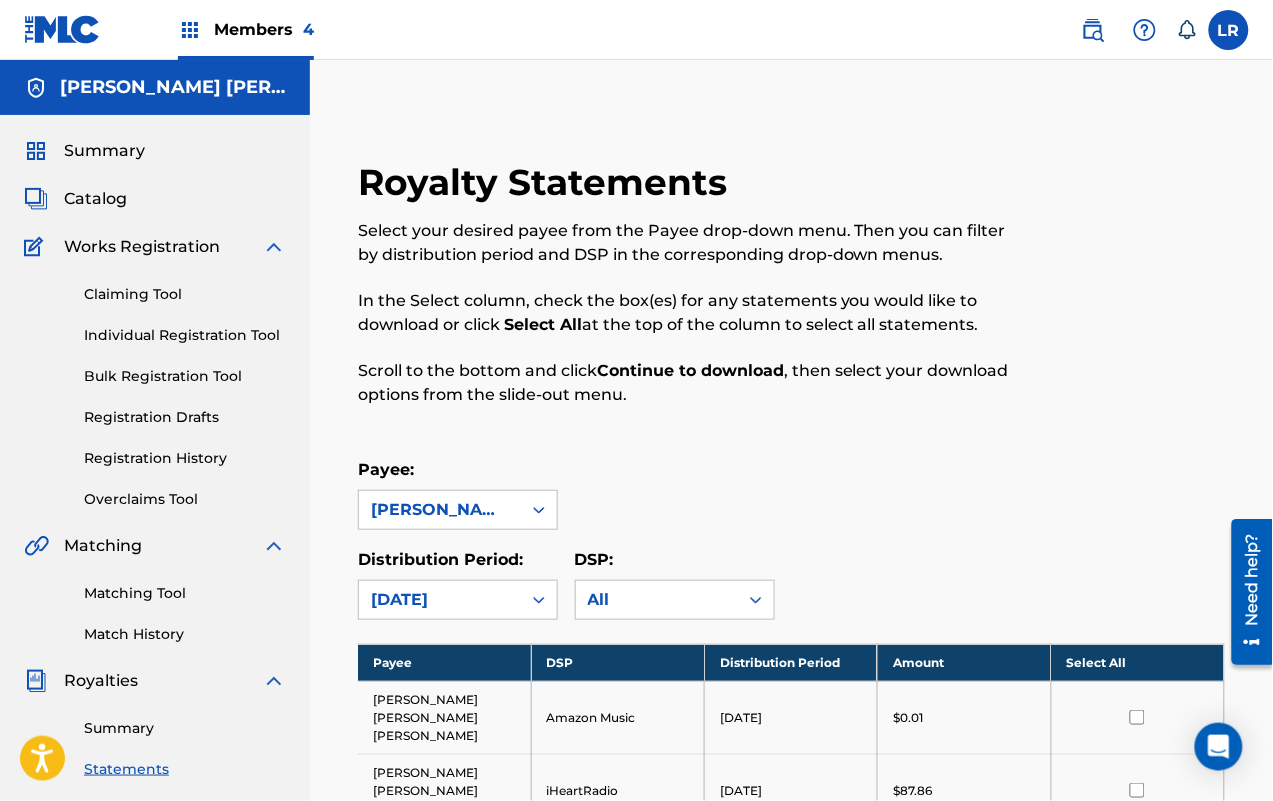 click on "Summary" at bounding box center [104, 151] 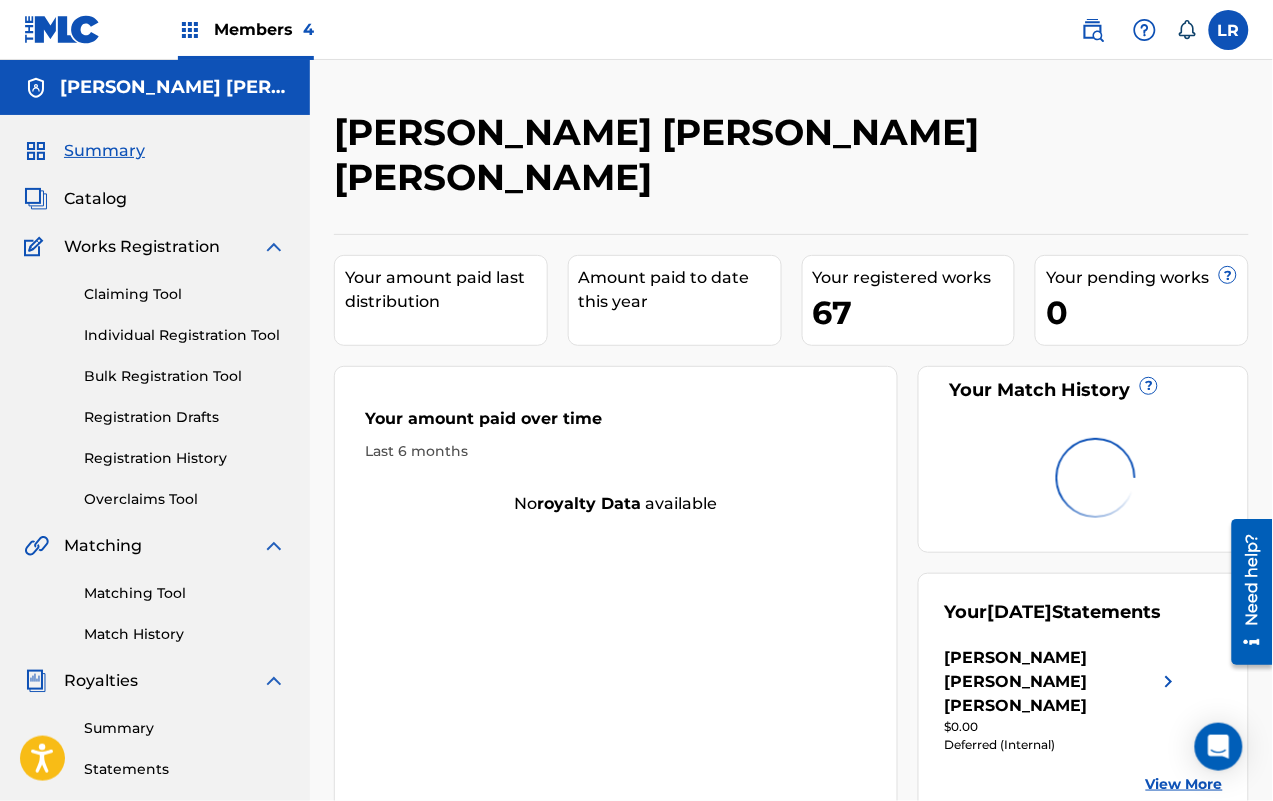 click at bounding box center (1169, 682) 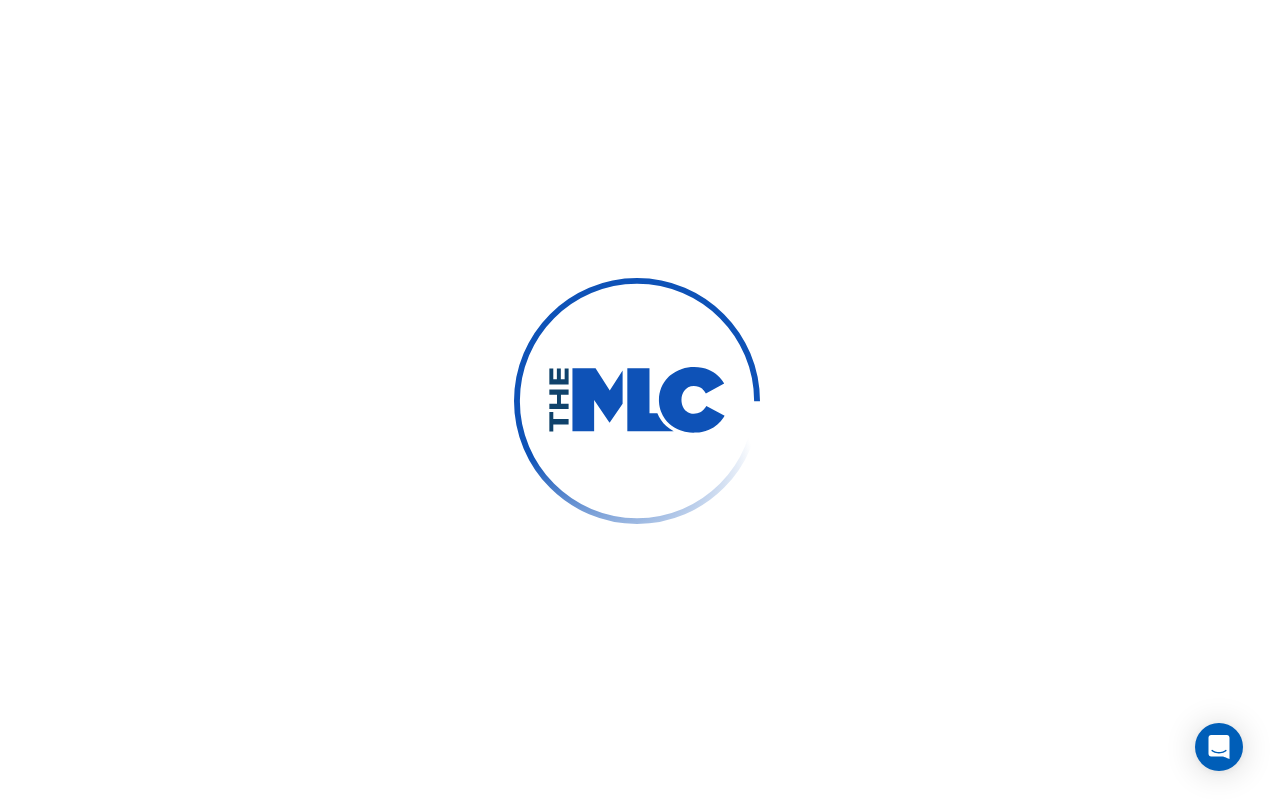 scroll, scrollTop: 0, scrollLeft: 0, axis: both 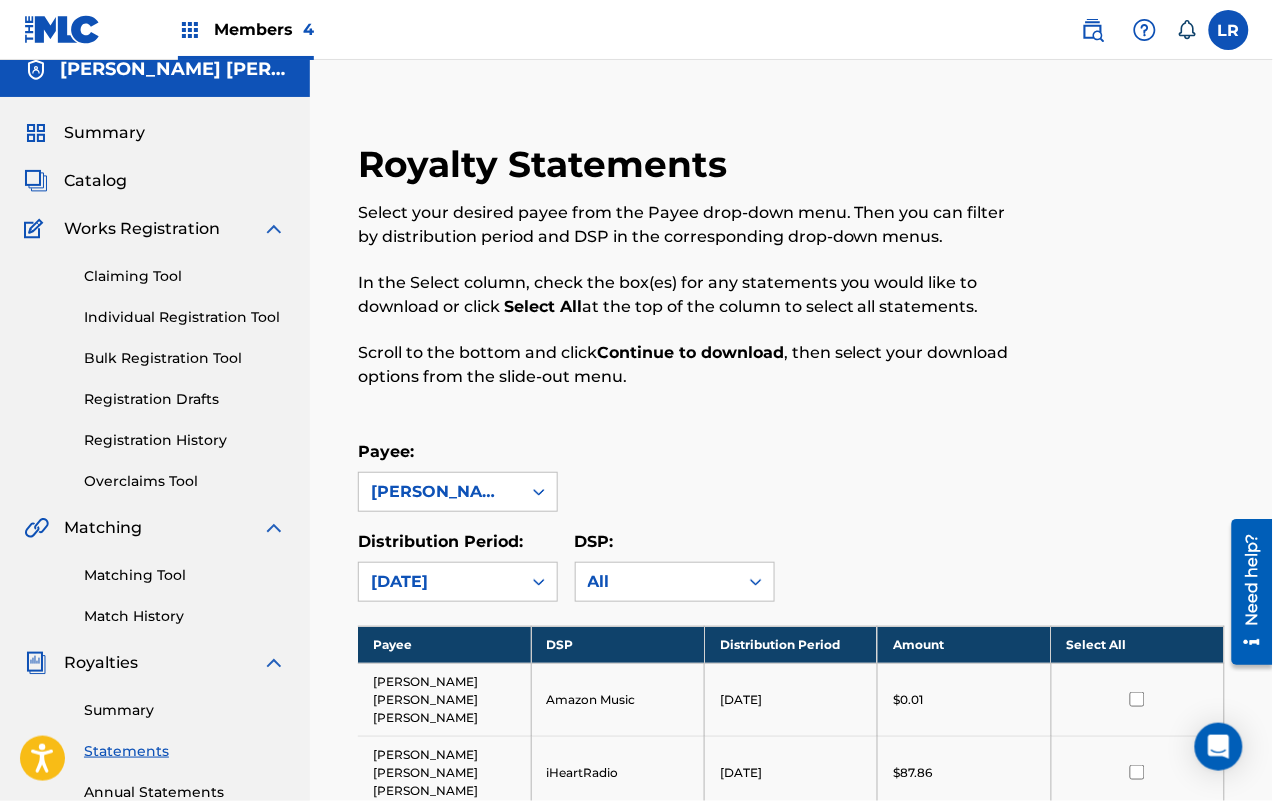 click on "Summary" at bounding box center (104, 133) 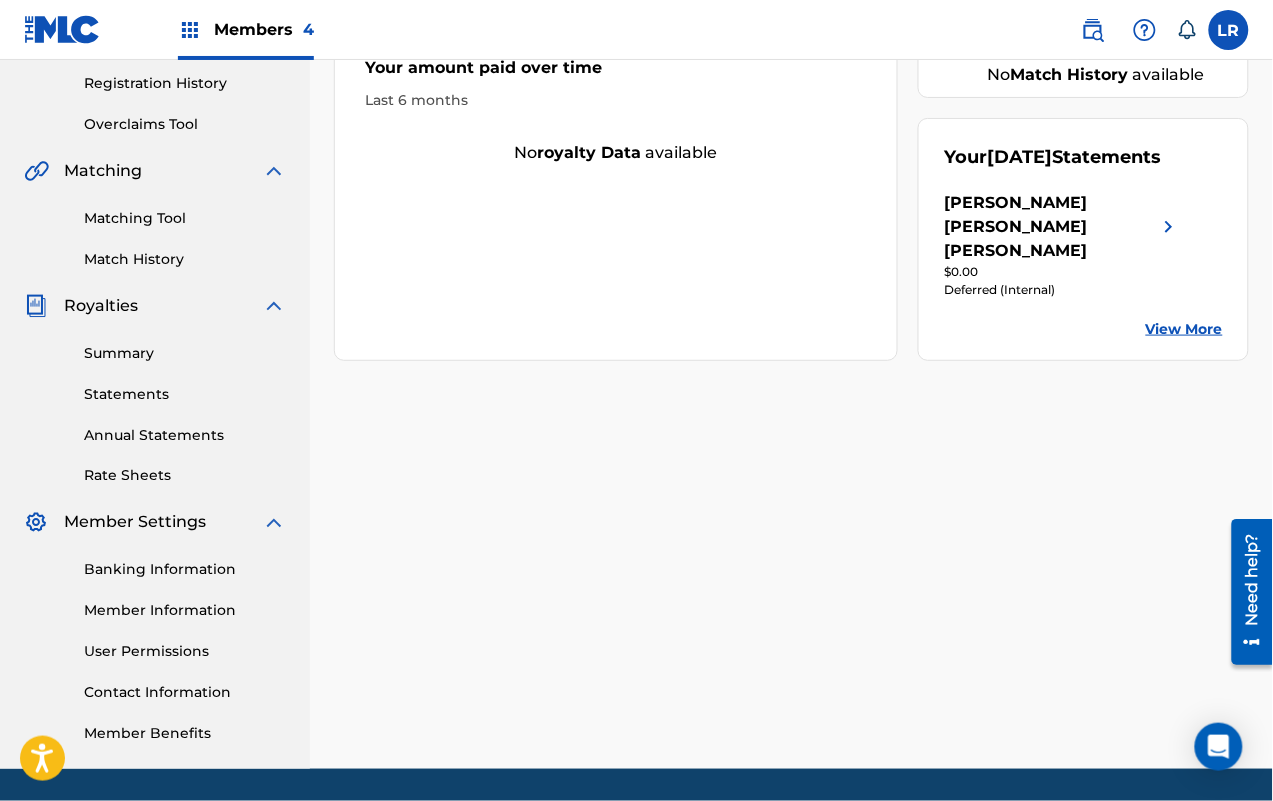 scroll, scrollTop: 438, scrollLeft: 0, axis: vertical 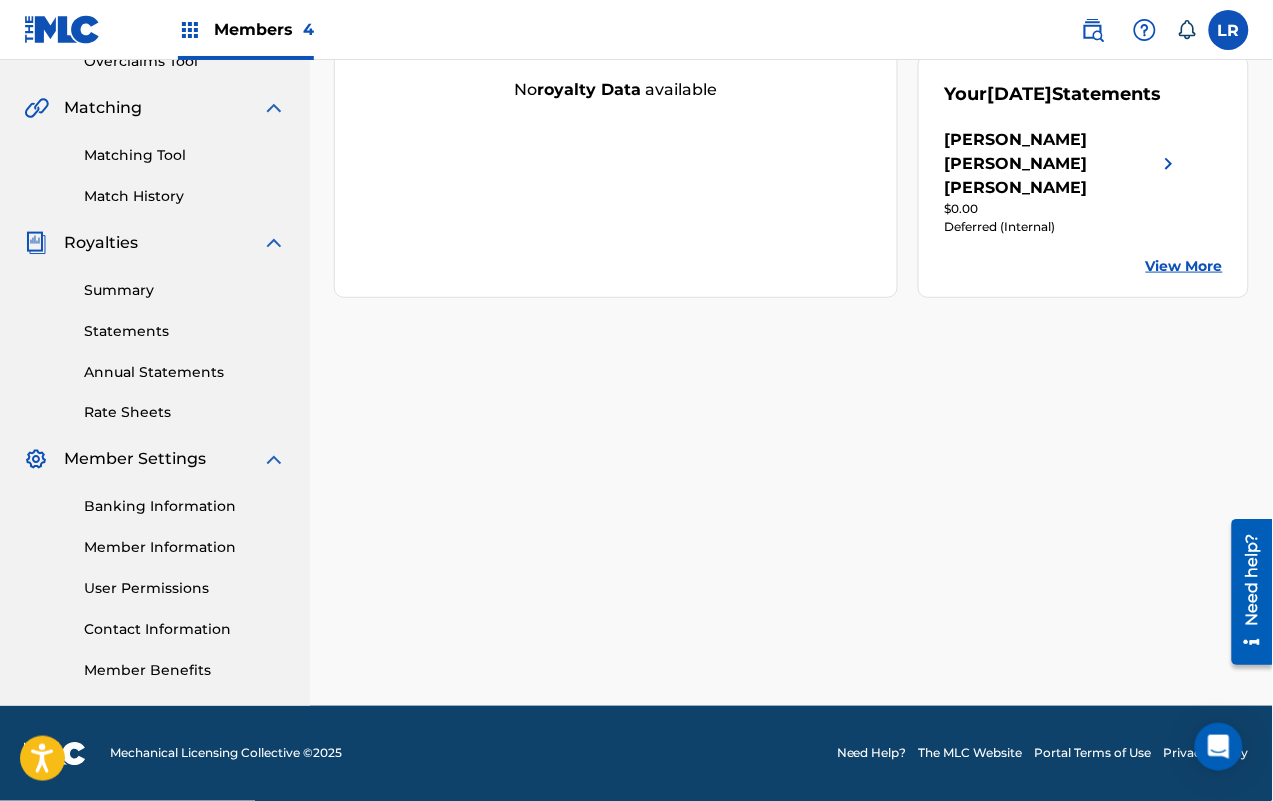 click on "View More" at bounding box center [1184, 266] 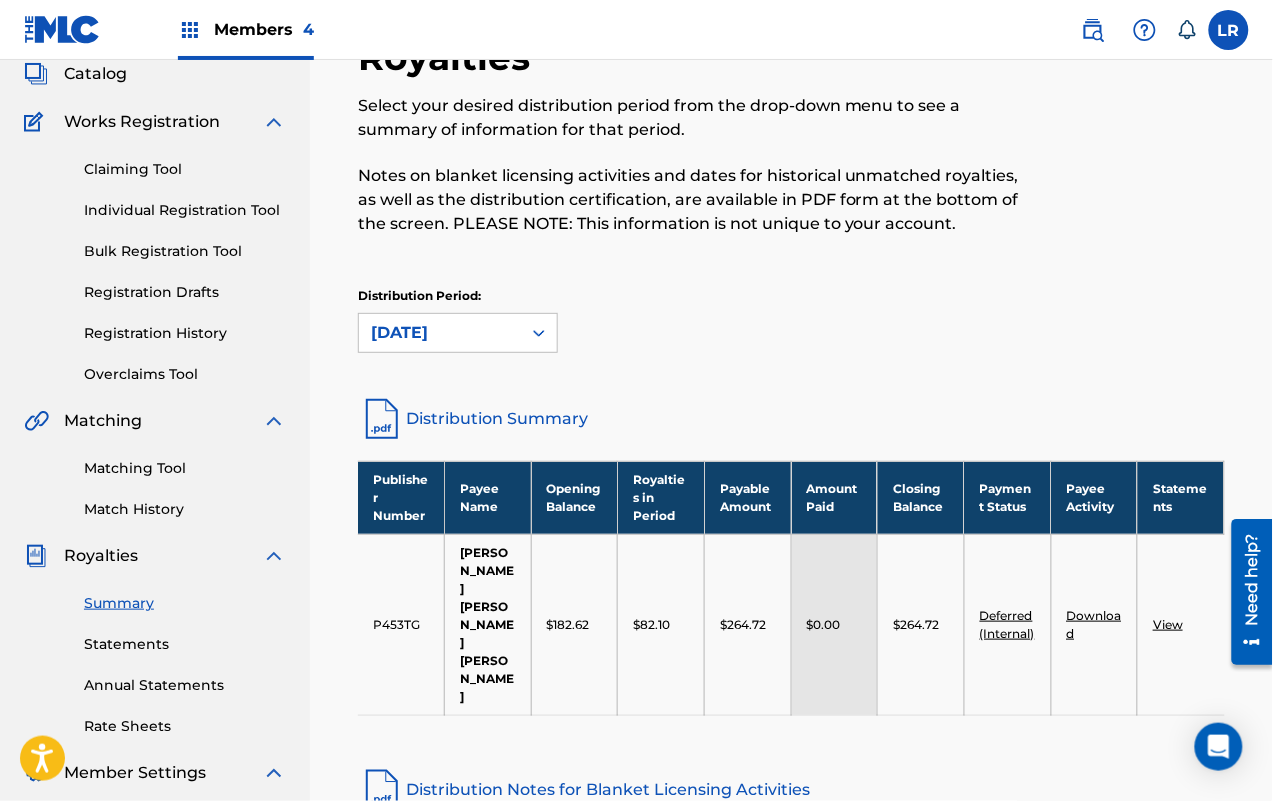 scroll, scrollTop: 250, scrollLeft: 0, axis: vertical 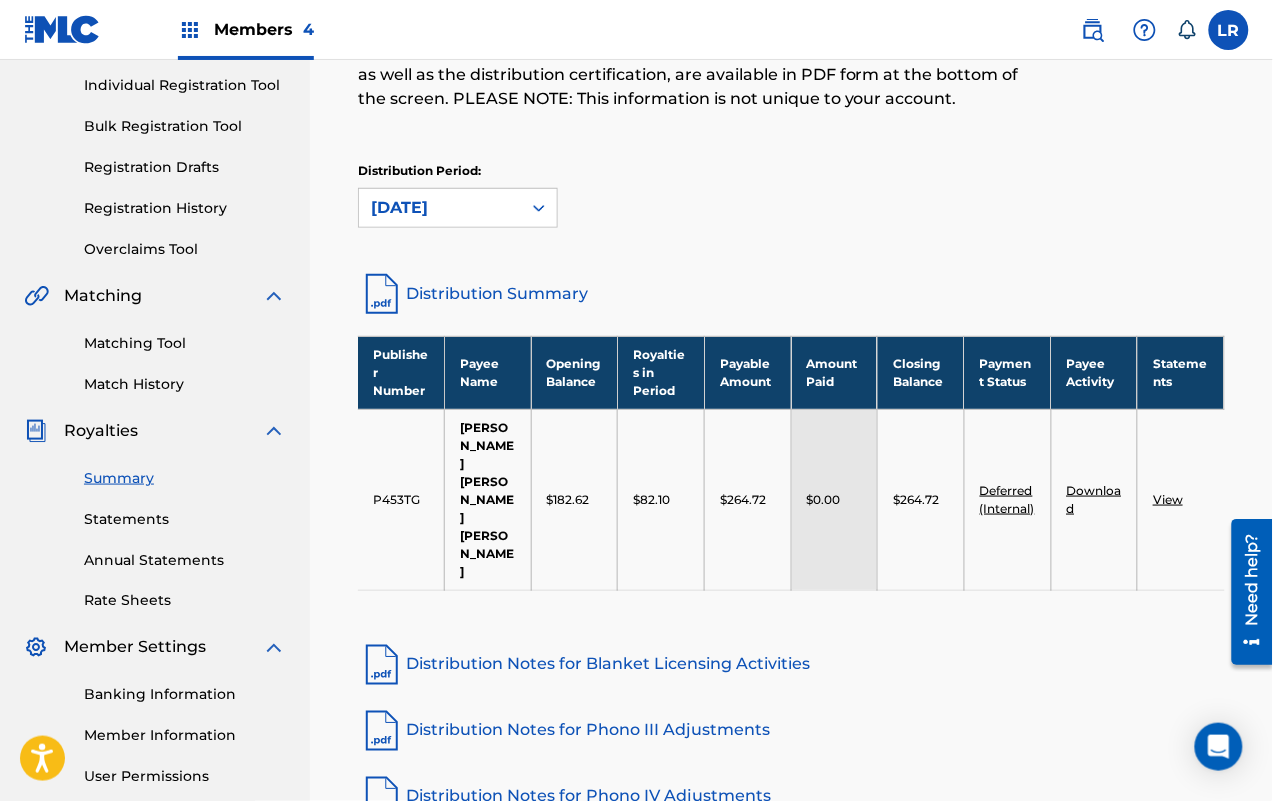 click on "View" at bounding box center (1168, 499) 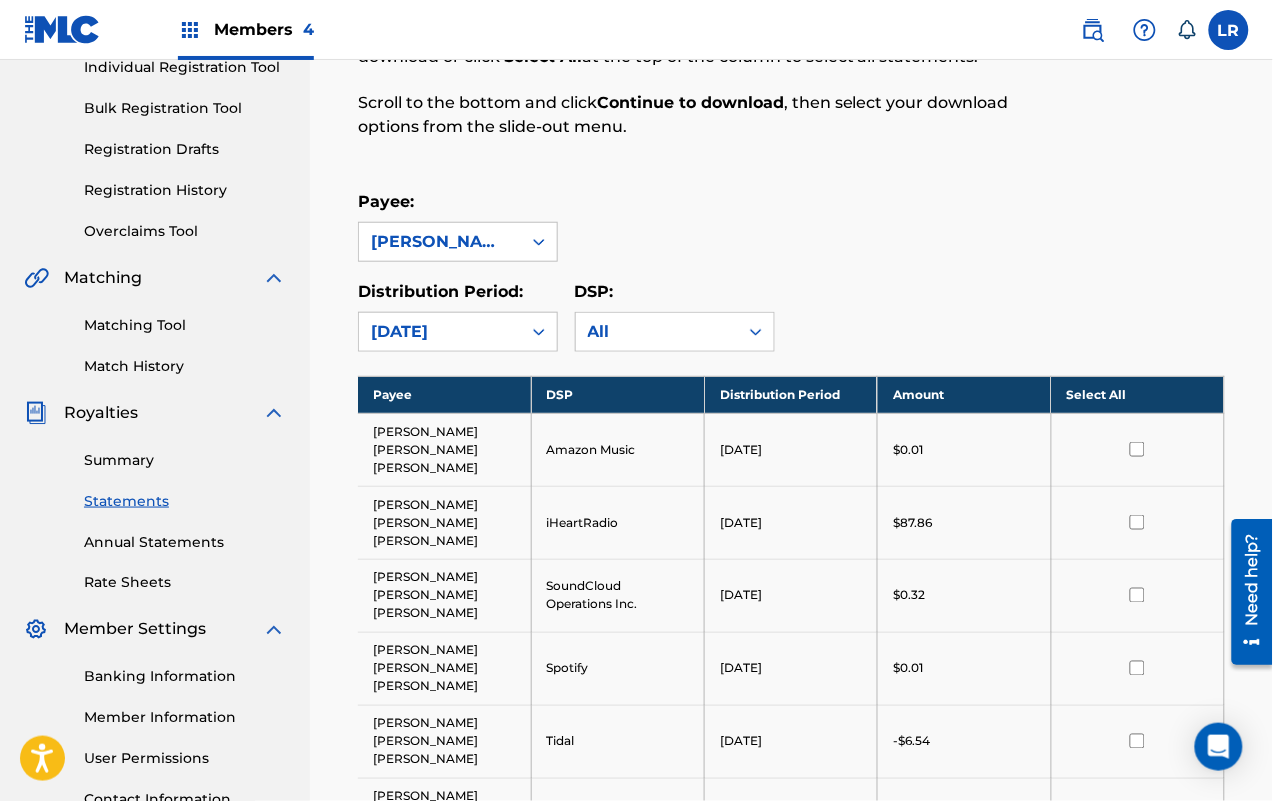 scroll, scrollTop: 0, scrollLeft: 0, axis: both 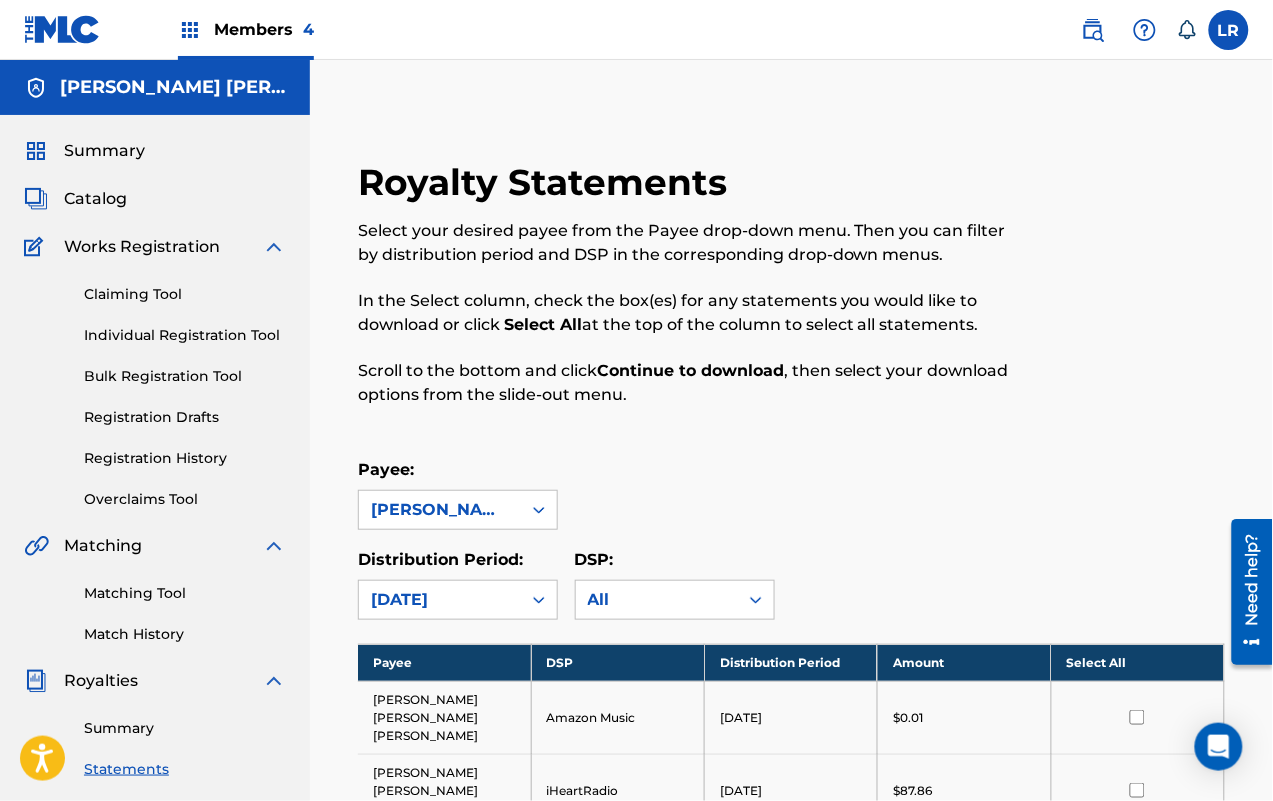 click on "Summary" at bounding box center (104, 151) 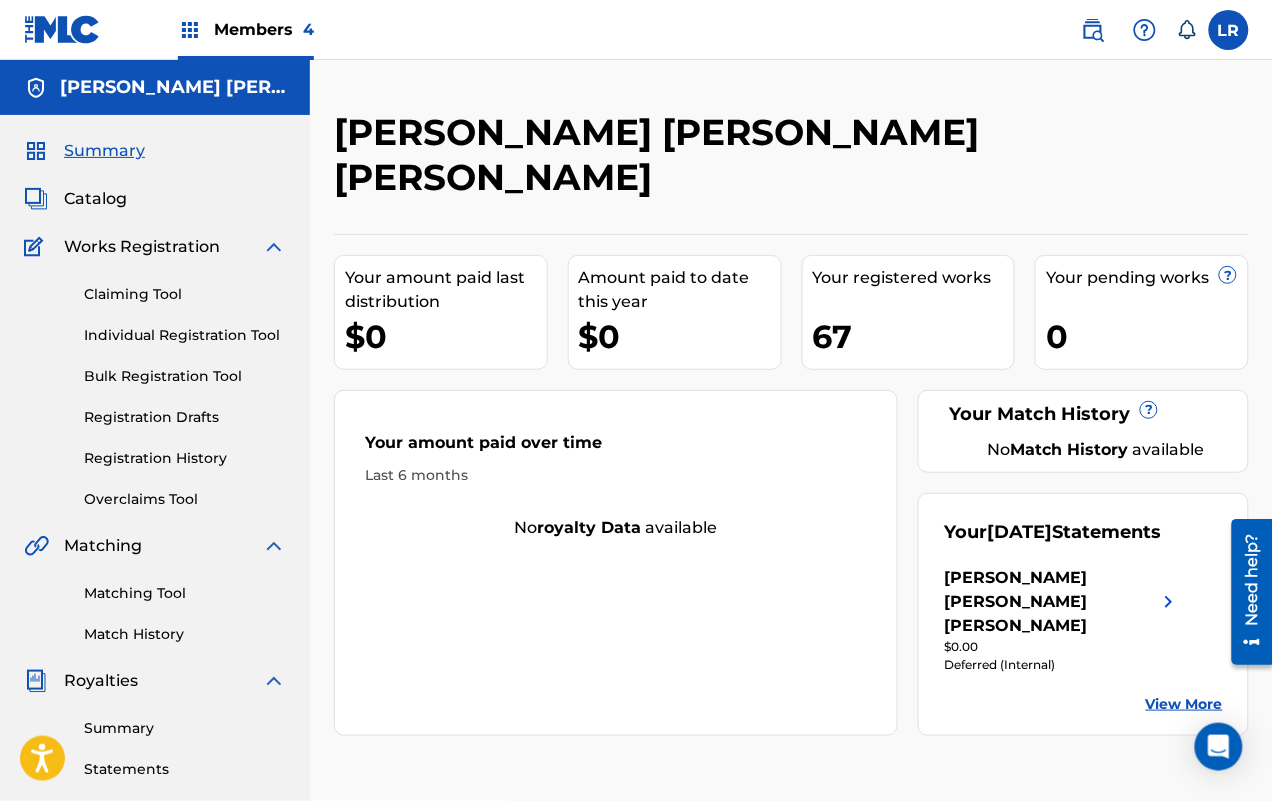 scroll, scrollTop: 125, scrollLeft: 0, axis: vertical 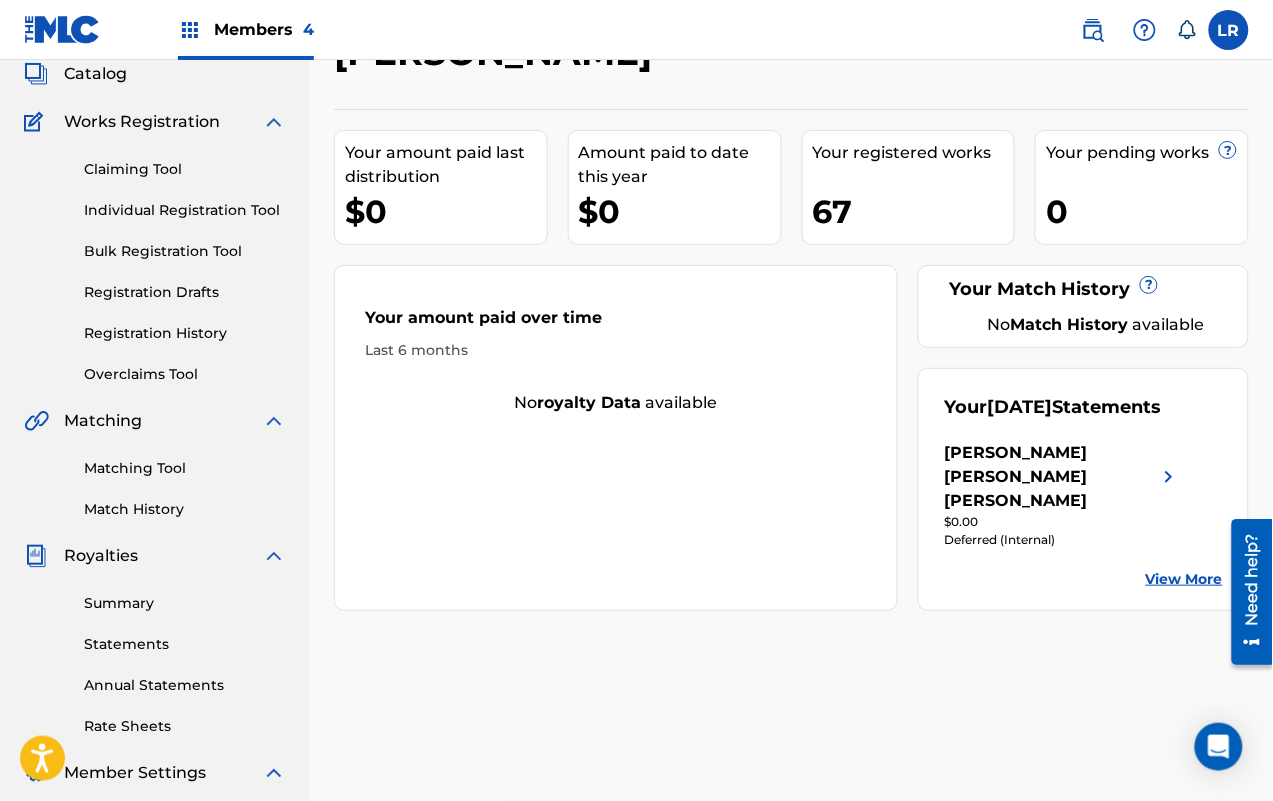 click on "Members    4" at bounding box center [246, 29] 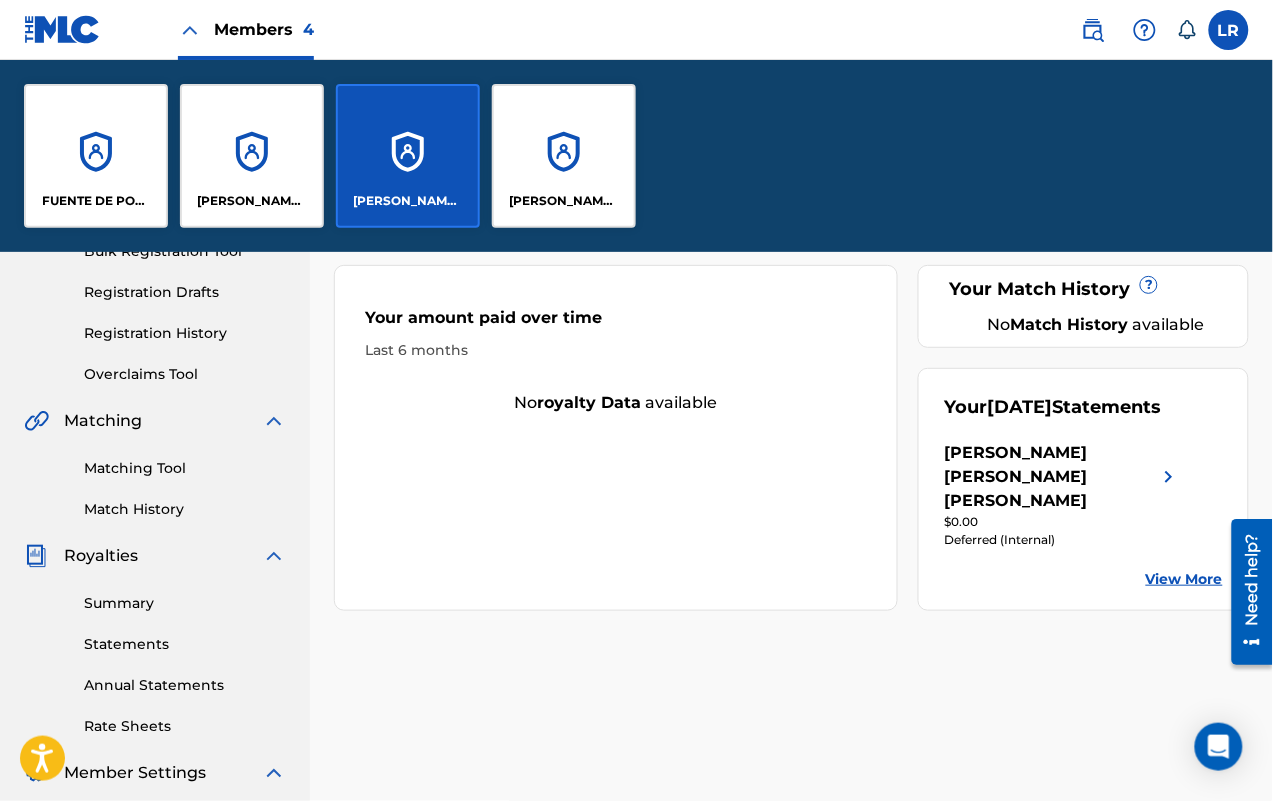 click on "FUENTE DE PODER RECORDS" at bounding box center (96, 201) 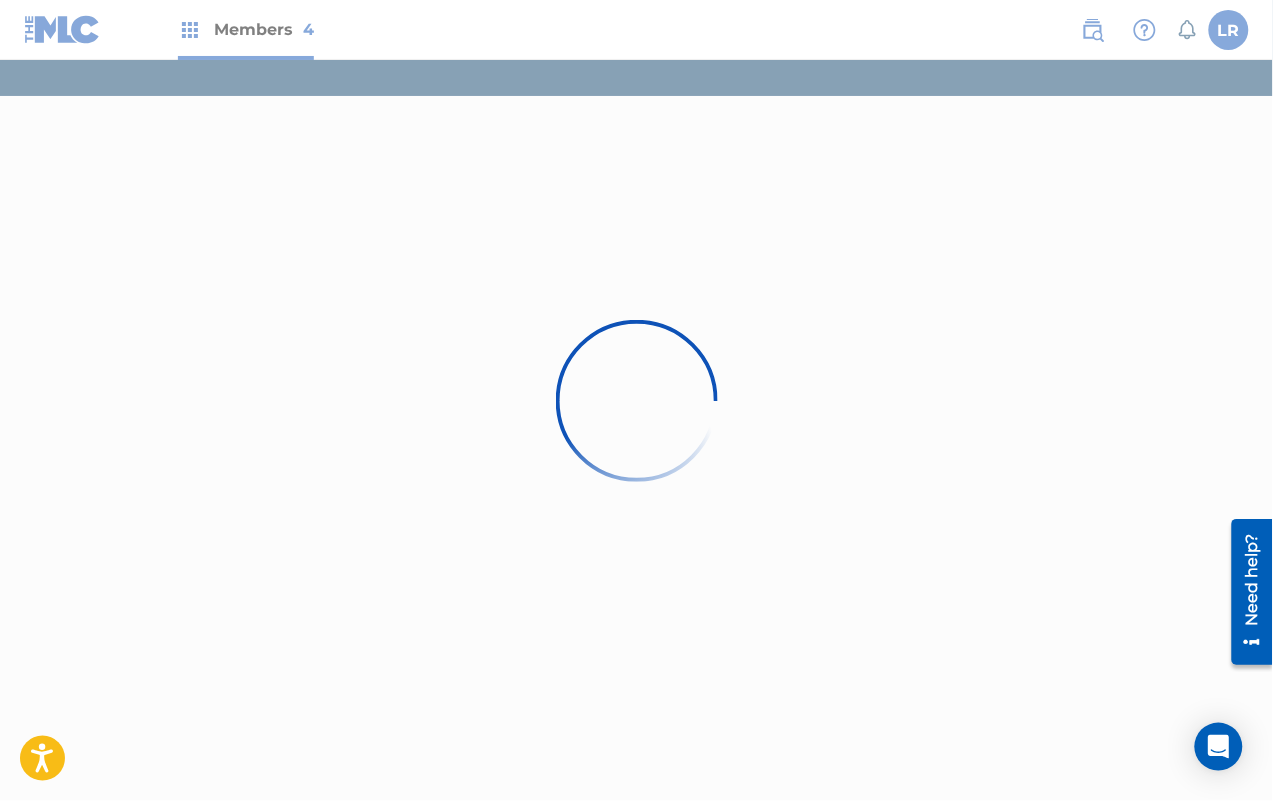 scroll, scrollTop: 0, scrollLeft: 0, axis: both 